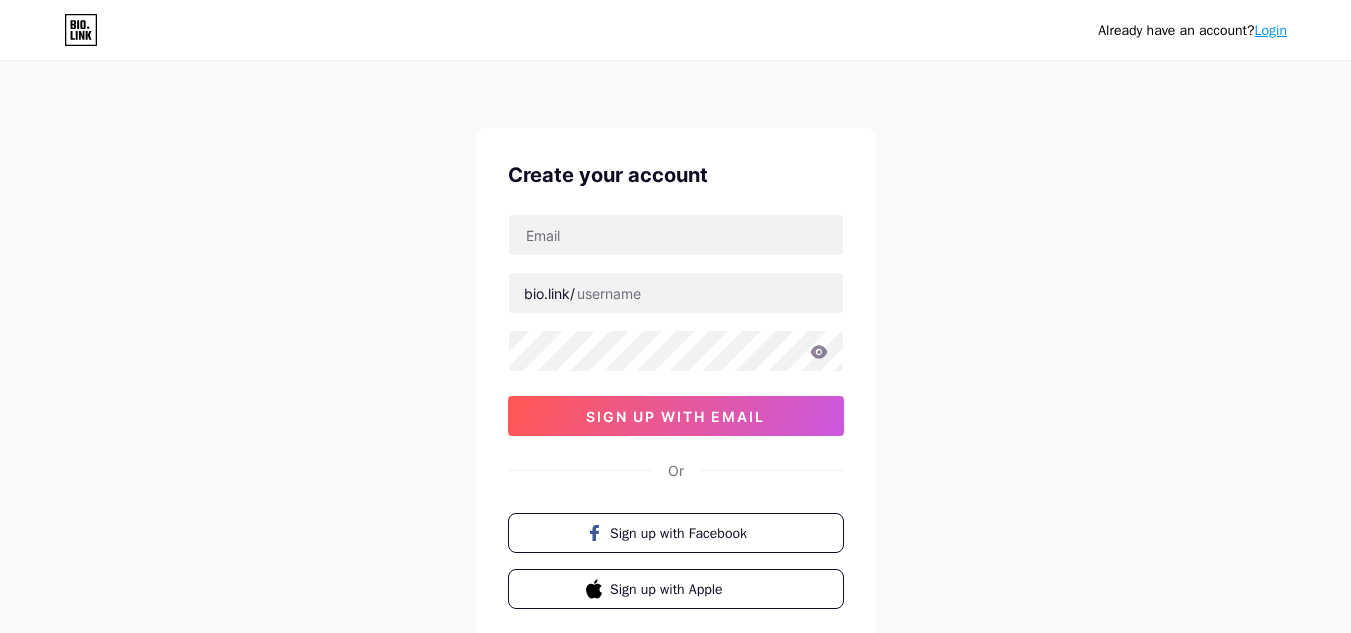 scroll, scrollTop: 0, scrollLeft: 0, axis: both 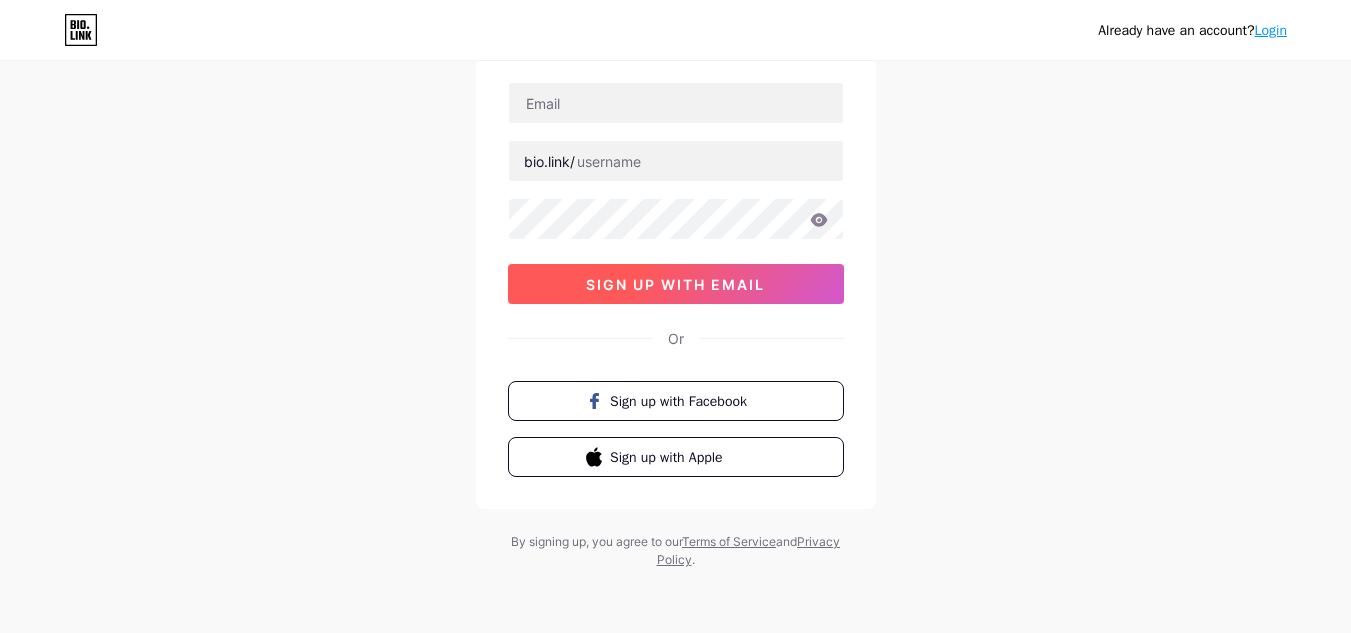 click on "sign up with email" at bounding box center (676, 284) 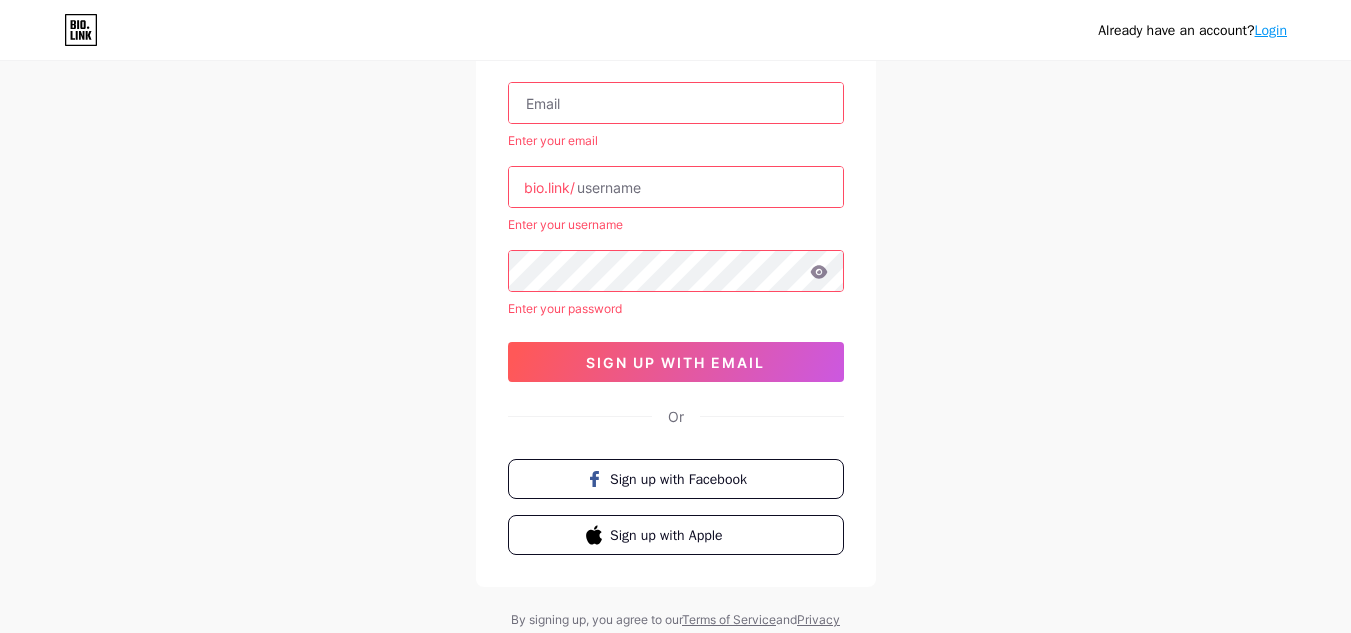 click on "Login" at bounding box center (1271, 30) 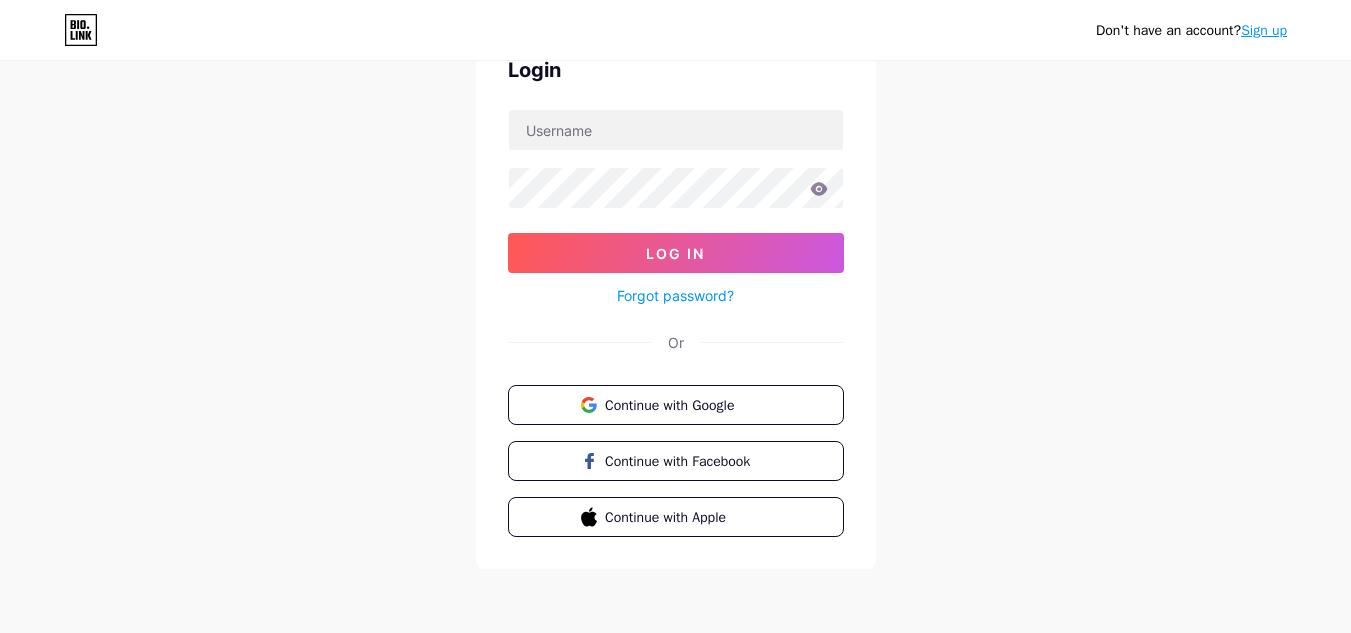scroll, scrollTop: 0, scrollLeft: 0, axis: both 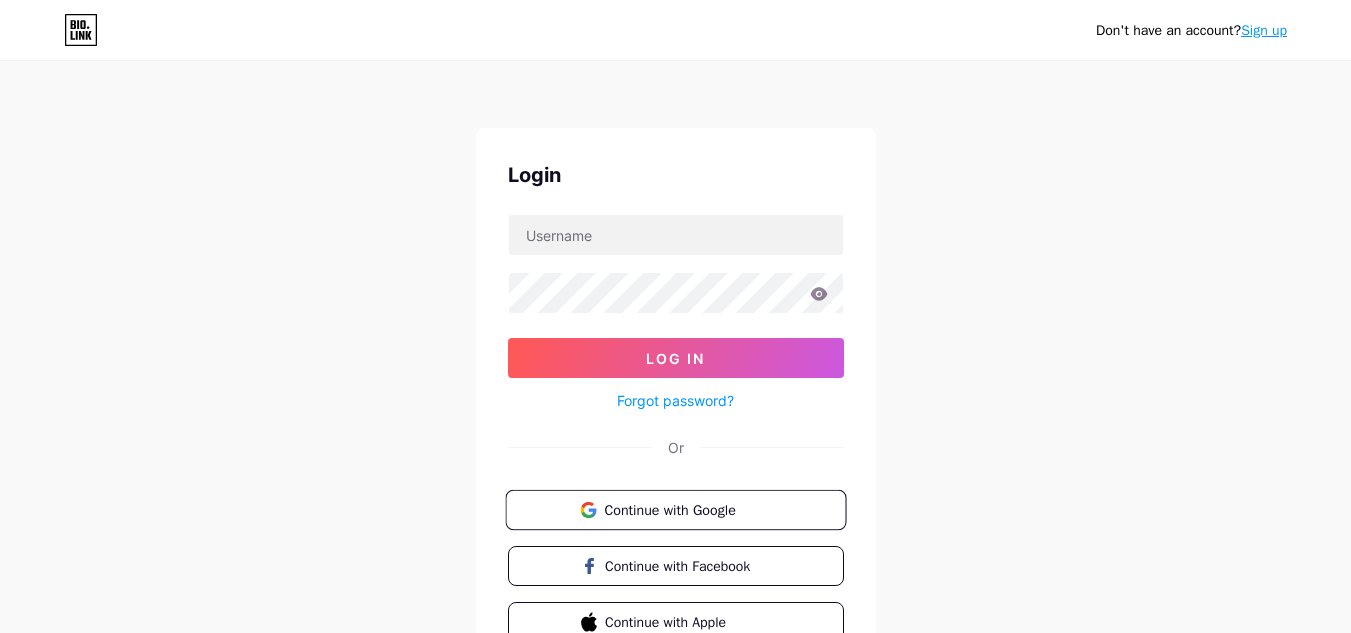 click on "Continue with Google" at bounding box center (687, 509) 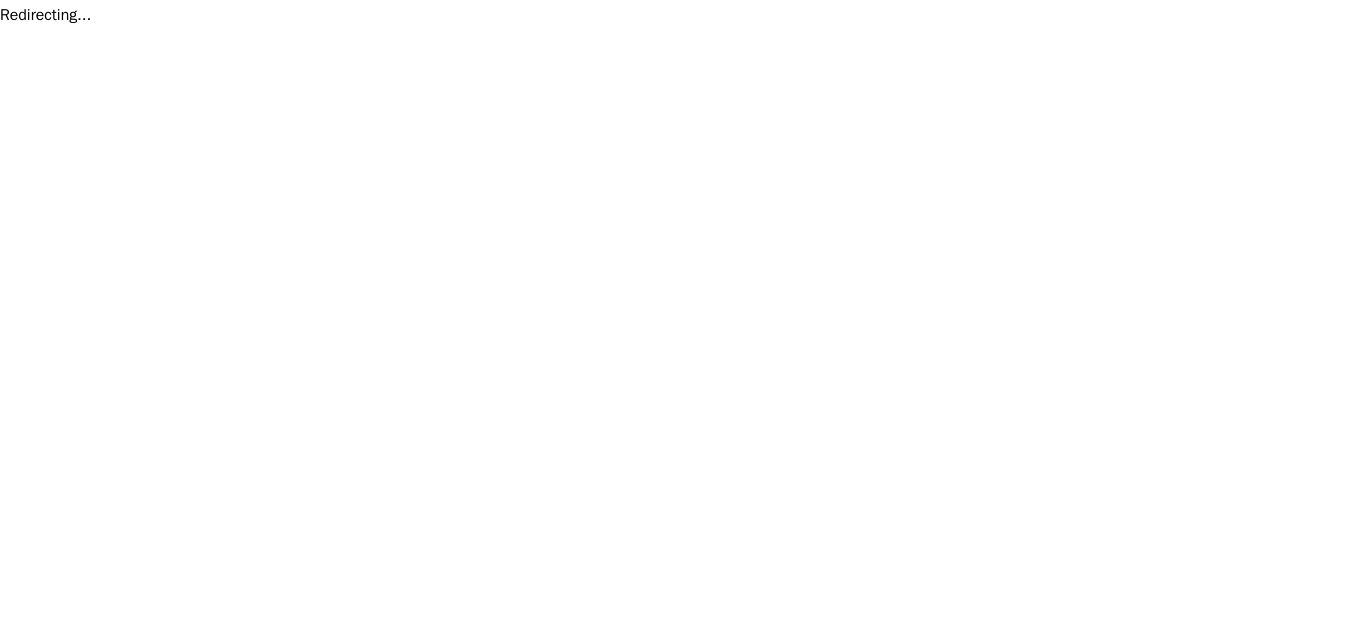 scroll, scrollTop: 0, scrollLeft: 0, axis: both 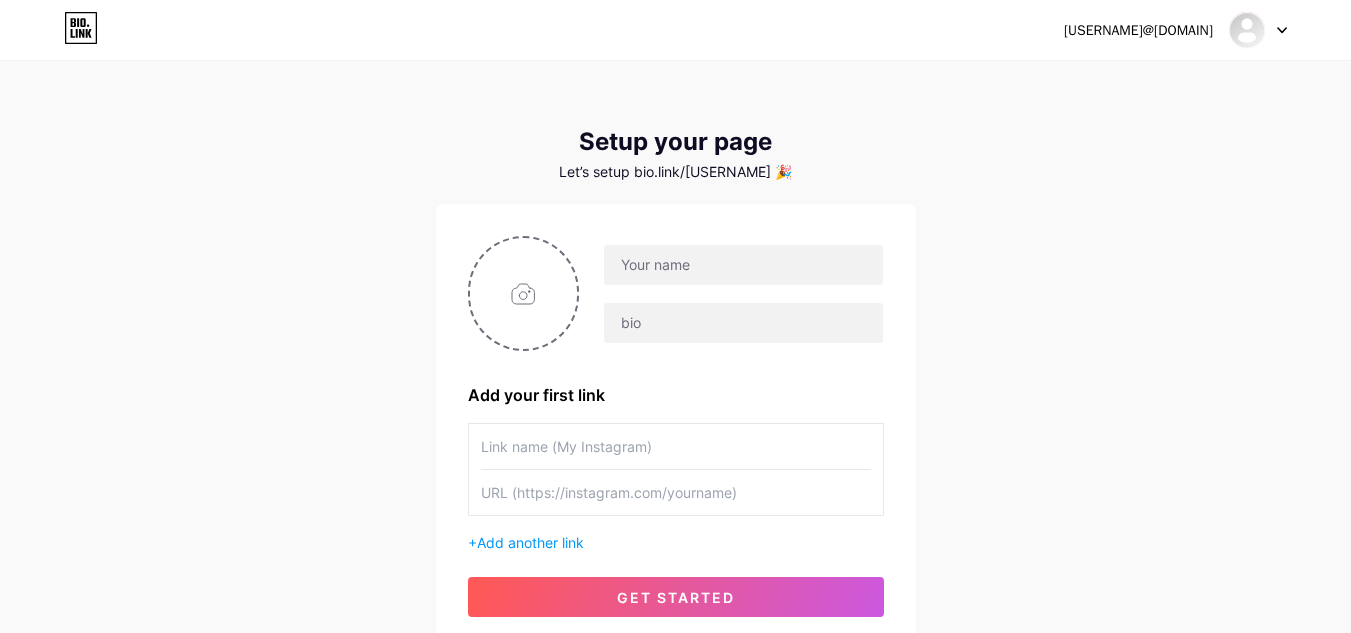 click at bounding box center (1258, 30) 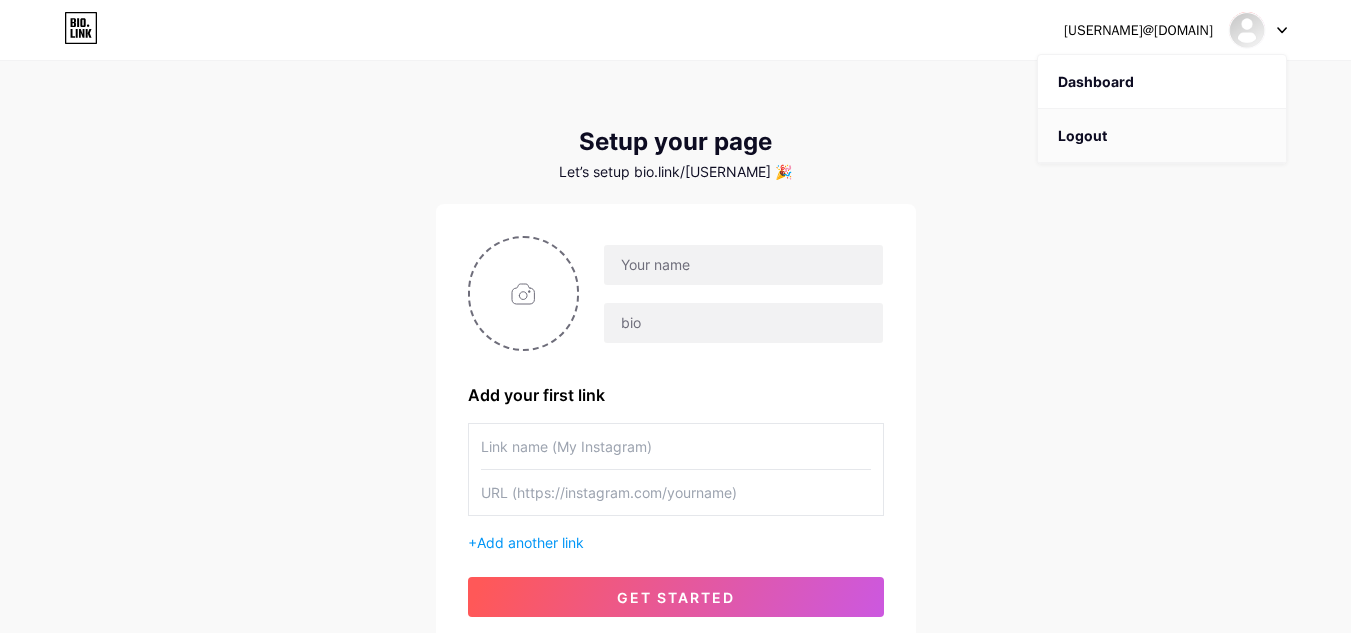 click on "Logout" at bounding box center [1162, 136] 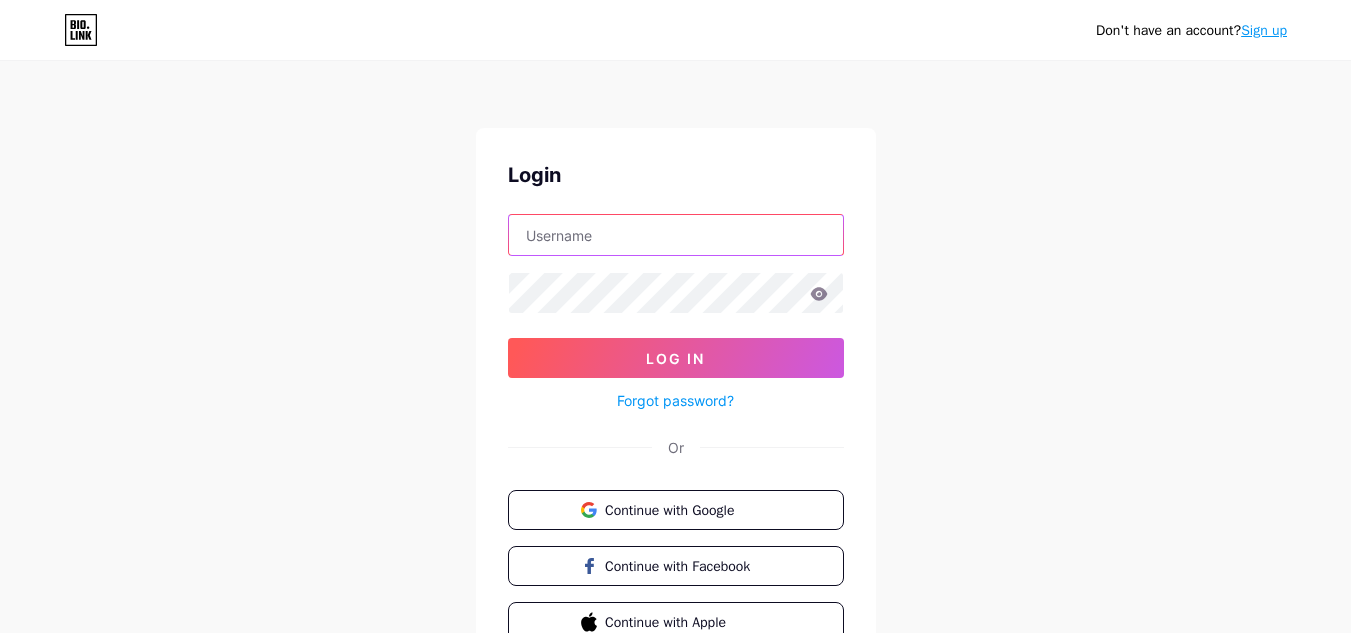 click at bounding box center (676, 235) 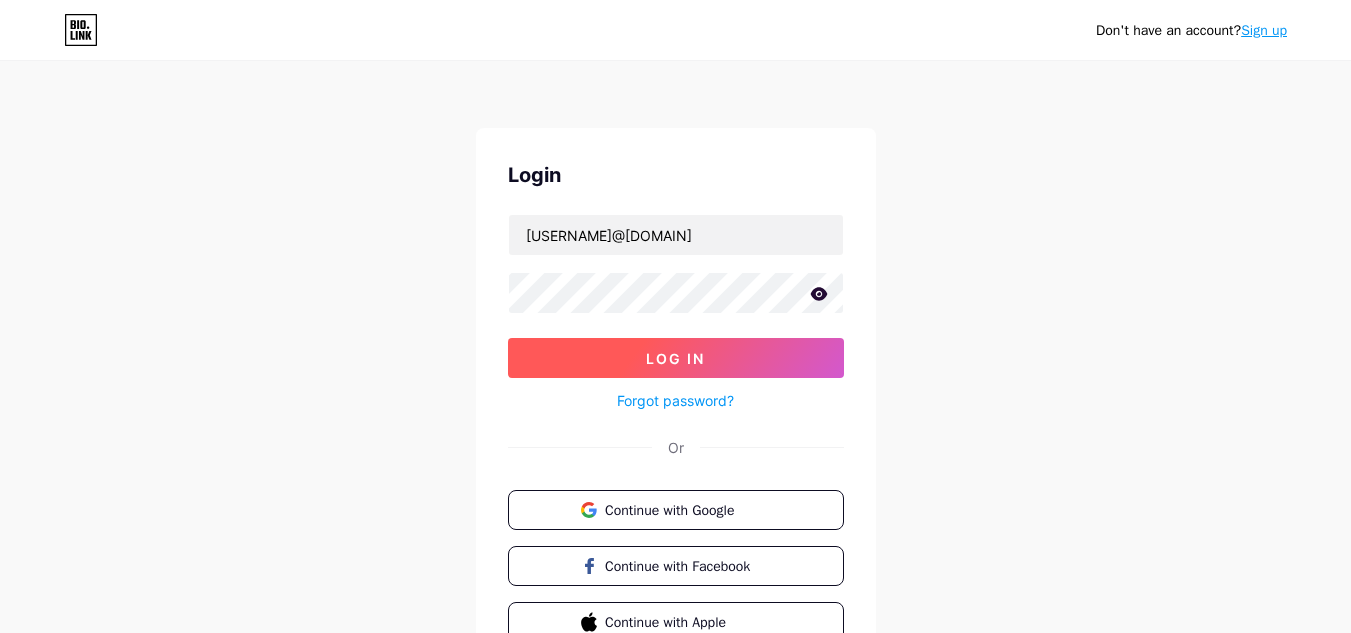 click on "Log In" at bounding box center [676, 358] 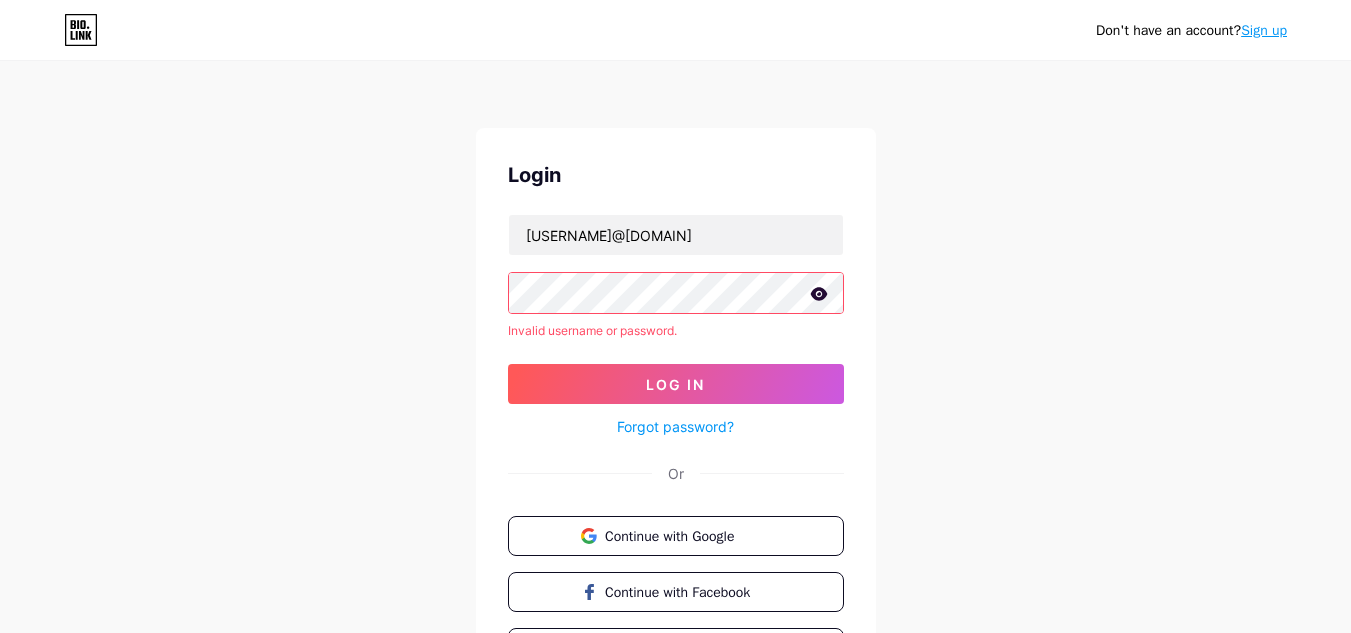 click 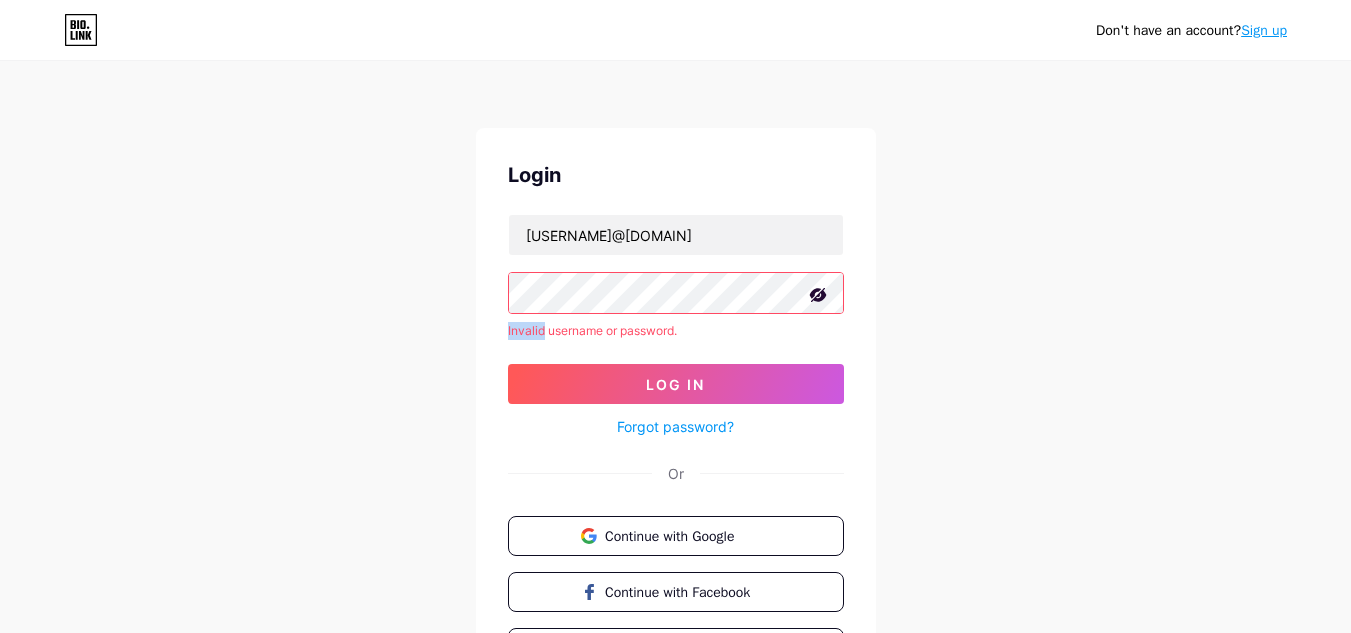 click 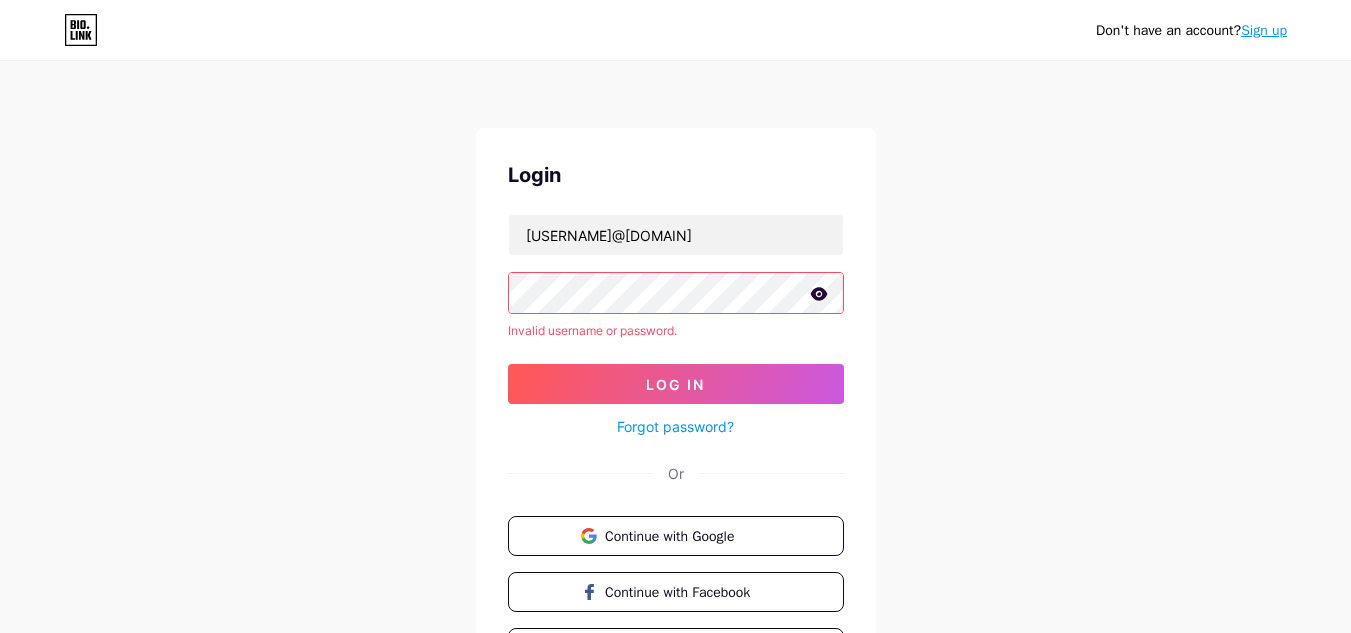 click 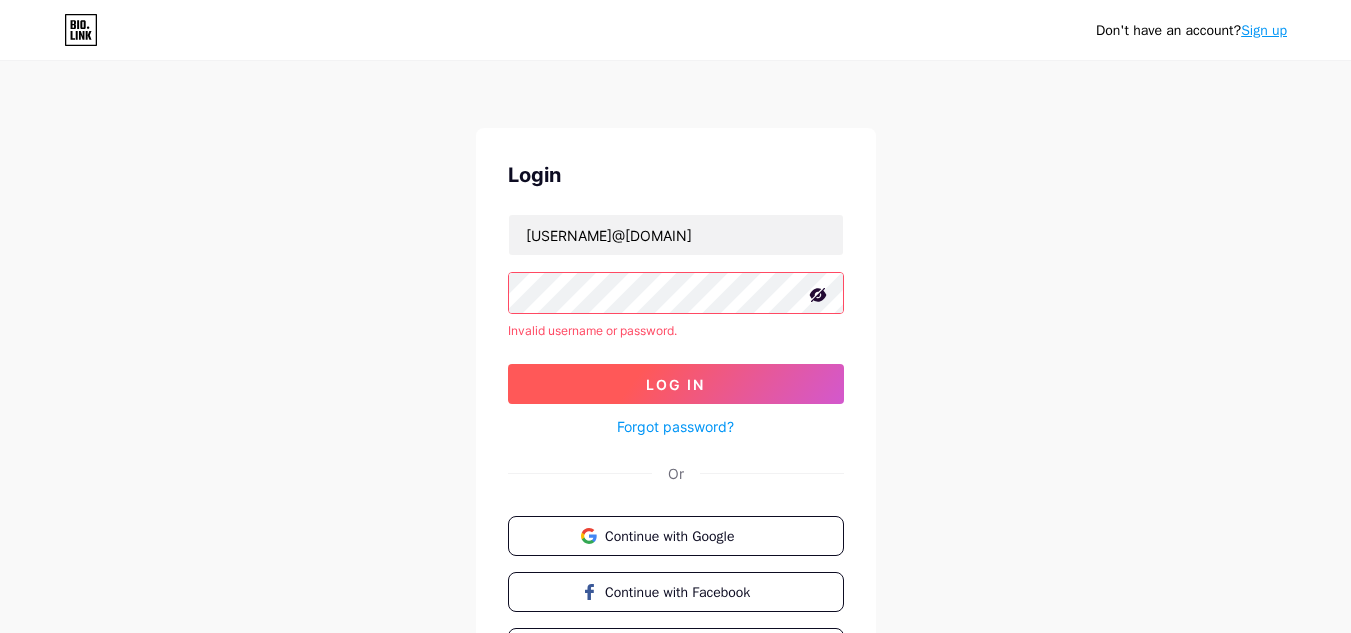 click on "Log In" at bounding box center (675, 384) 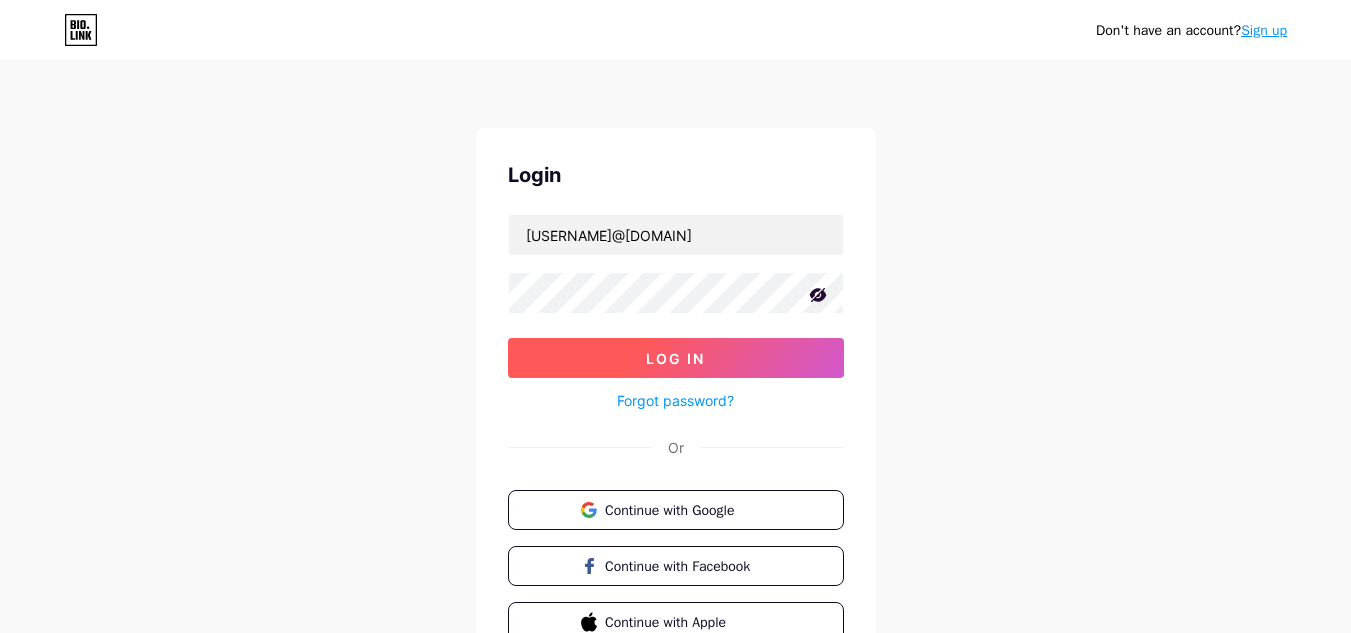 click on "Log In" at bounding box center (676, 358) 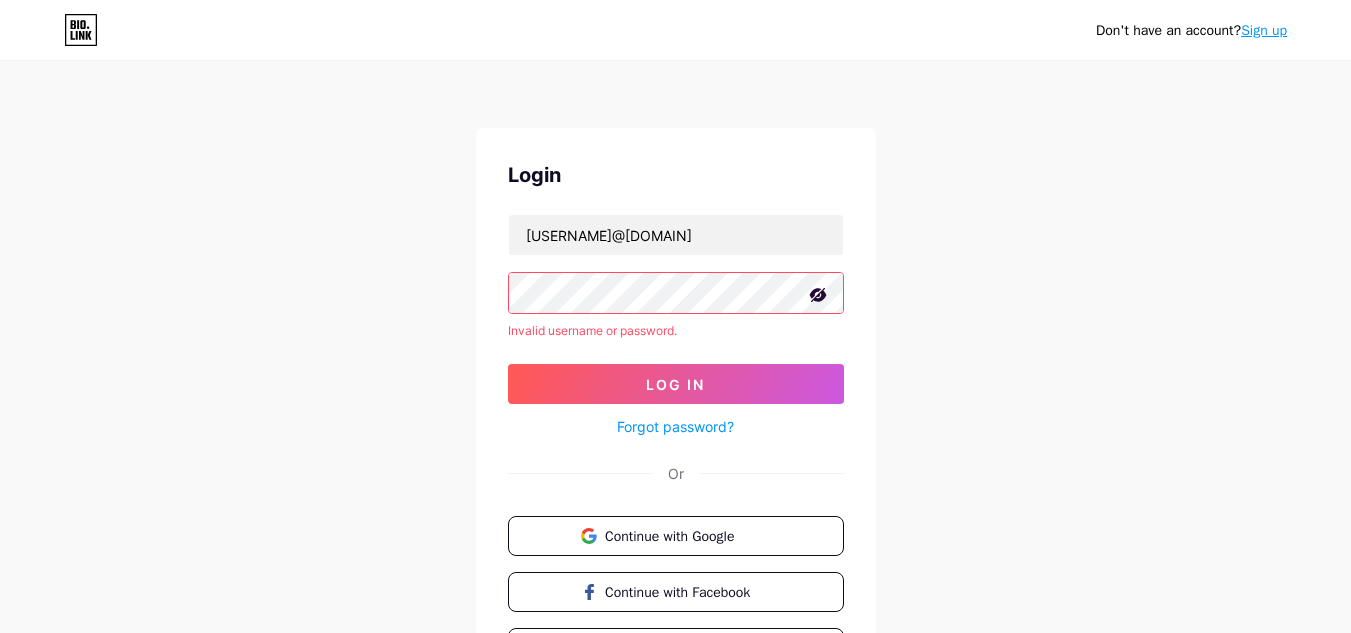 click on "Forgot password?" at bounding box center (675, 426) 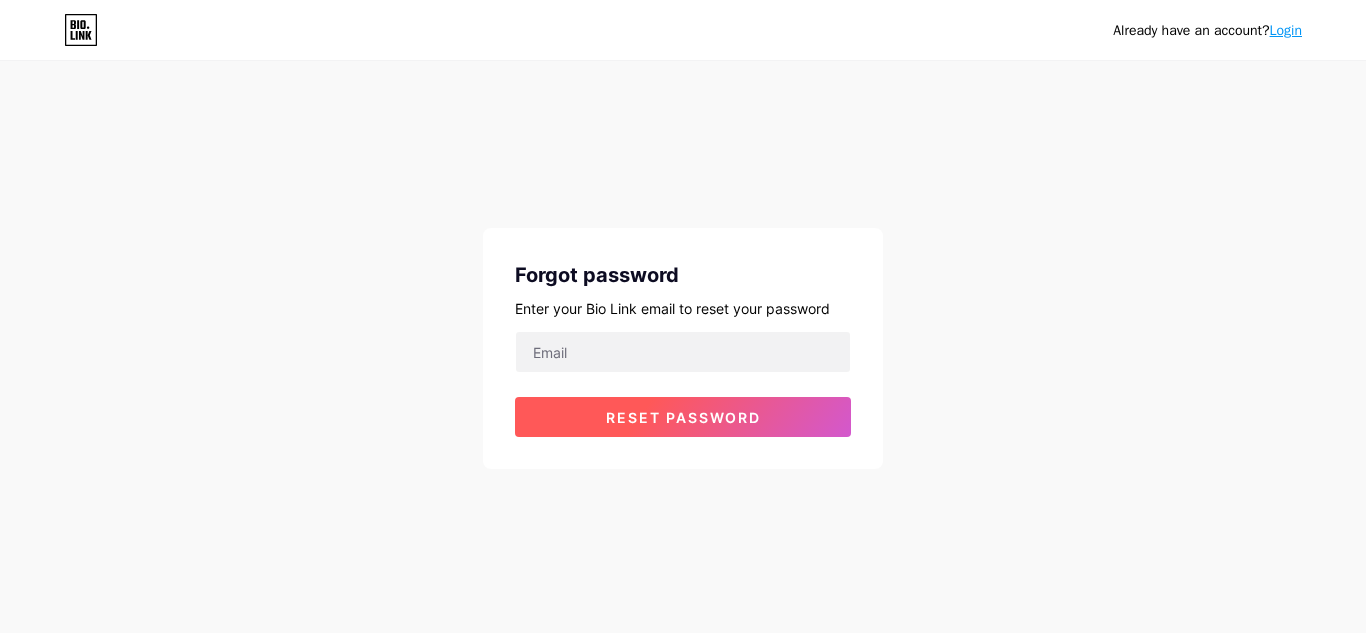 click on "Reset password" at bounding box center [683, 417] 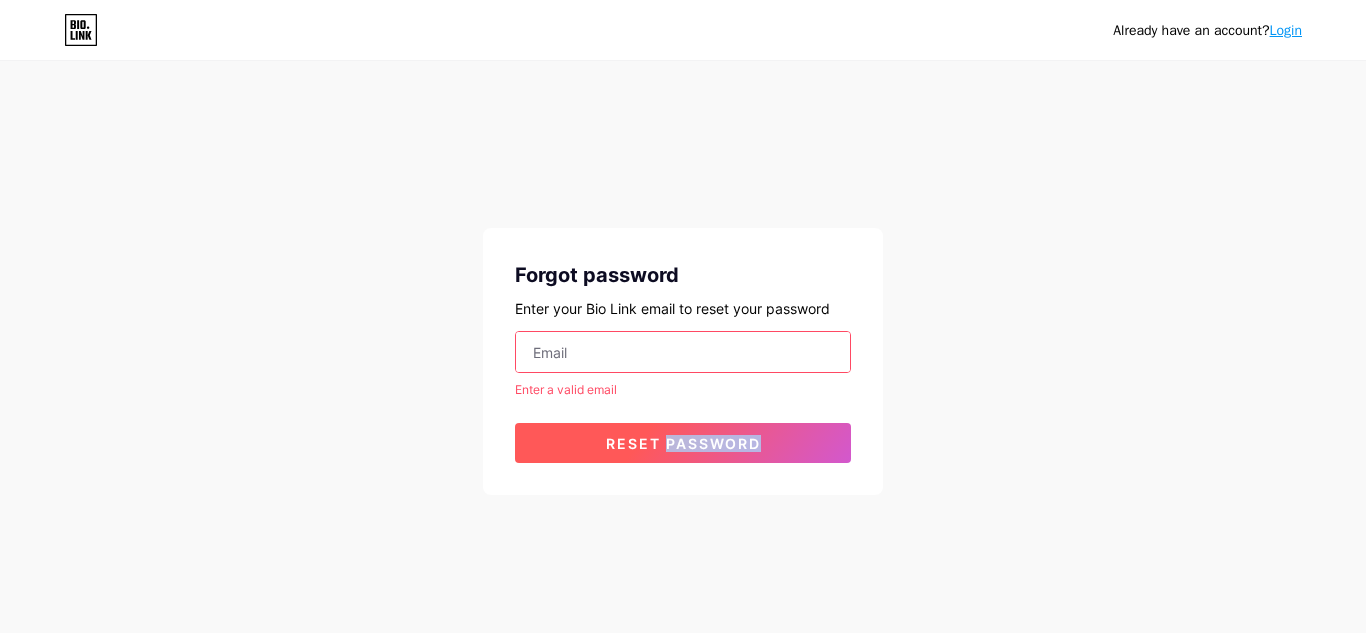 click on "Enter a valid email Reset password" at bounding box center (683, 397) 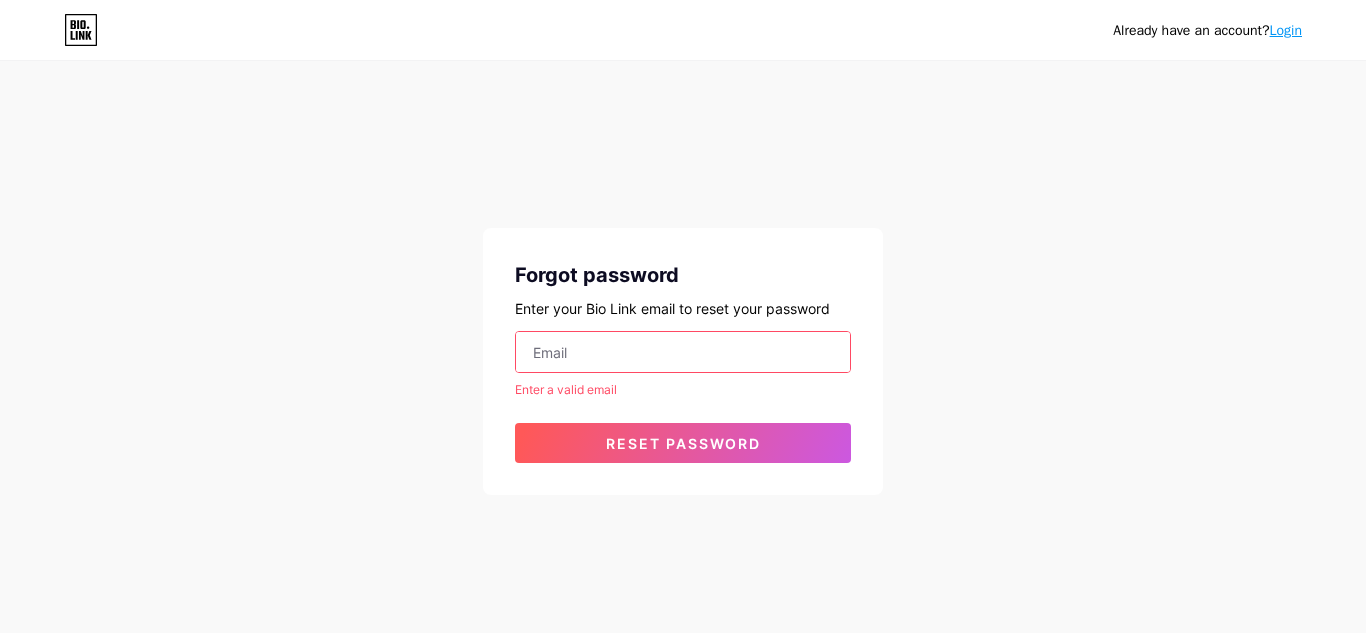 click at bounding box center (683, 352) 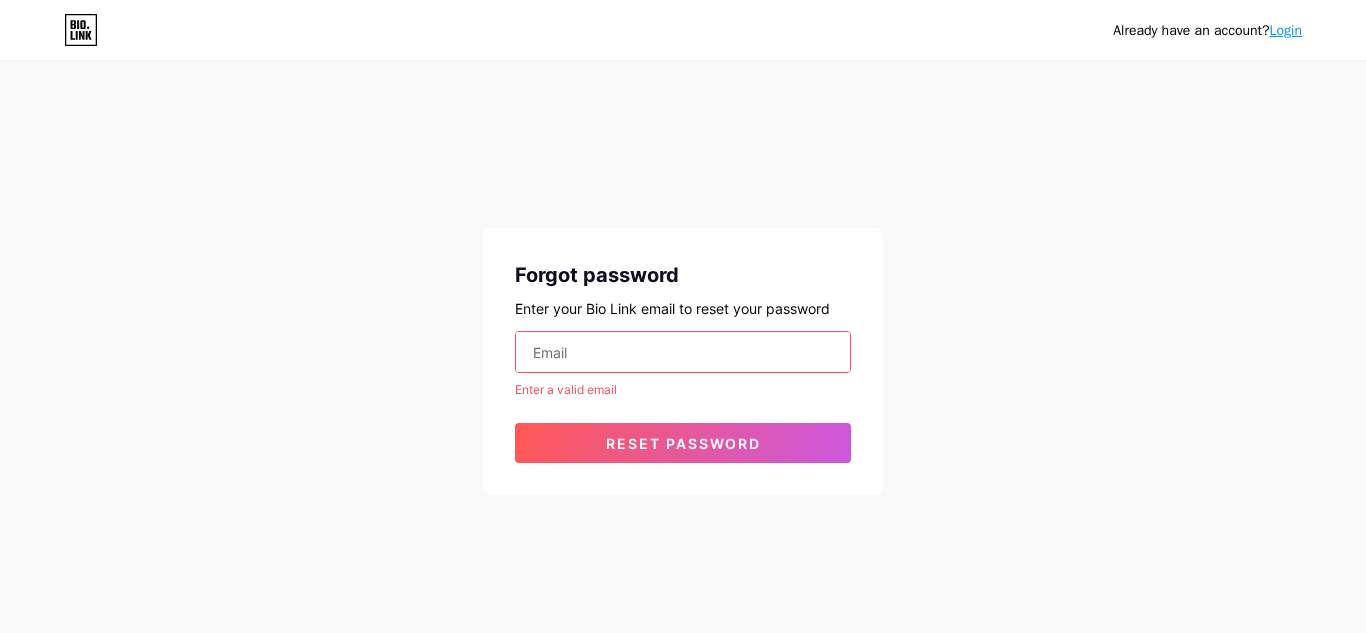 type on "[USERNAME]@[DOMAIN]" 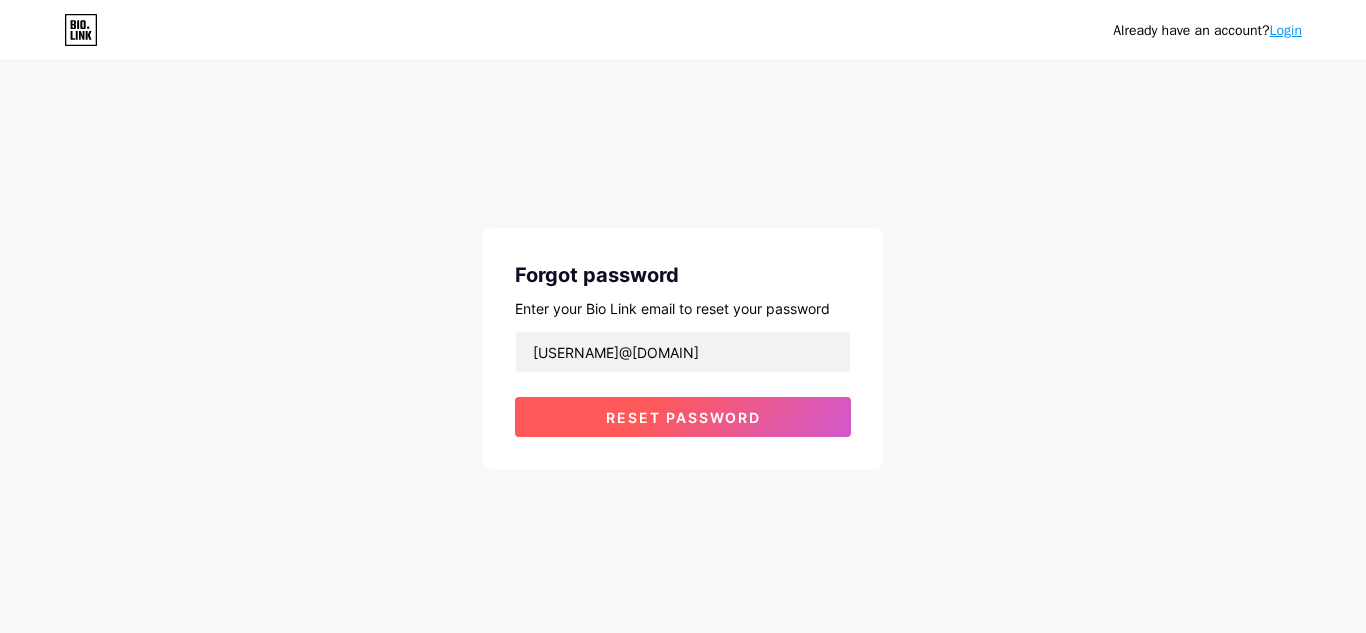 click on "Reset password" at bounding box center [683, 417] 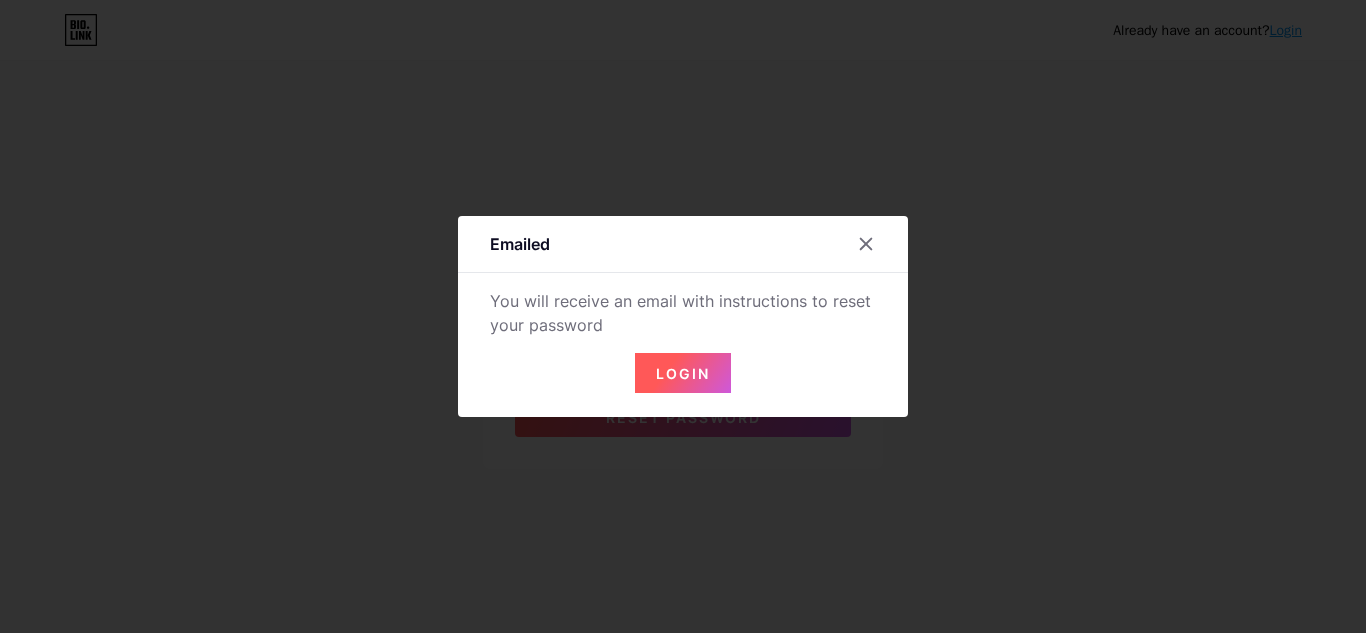 click on "Login" at bounding box center (683, 373) 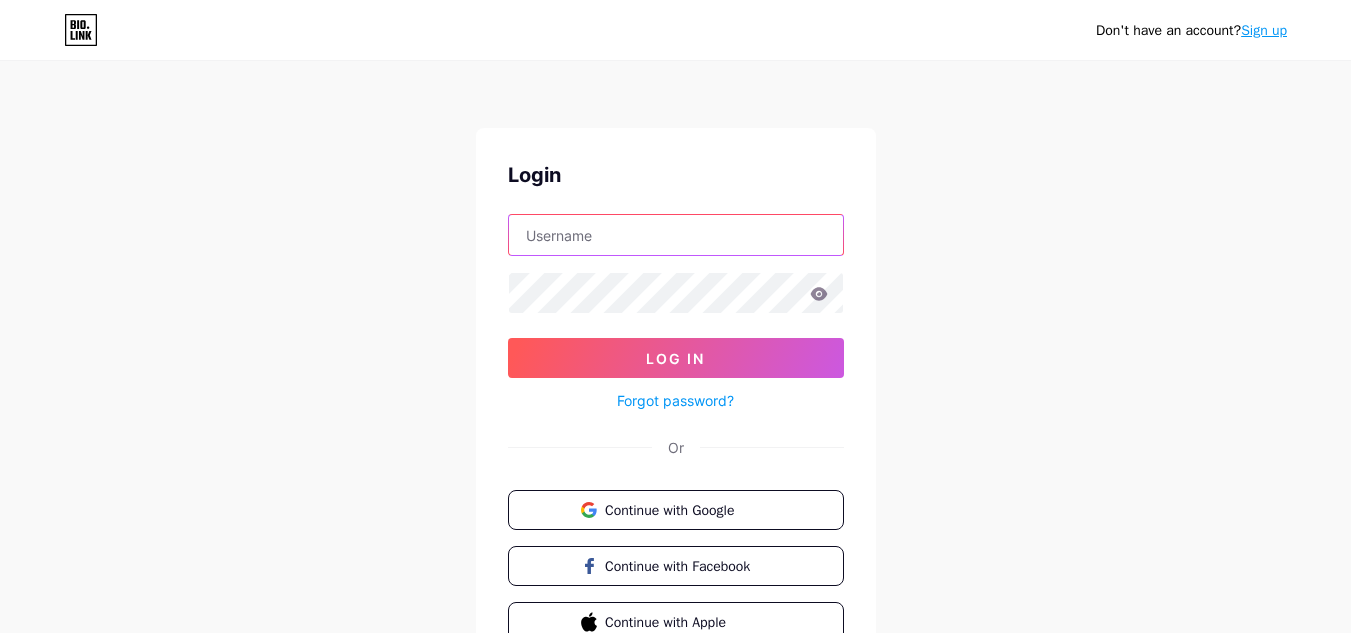 click at bounding box center [676, 235] 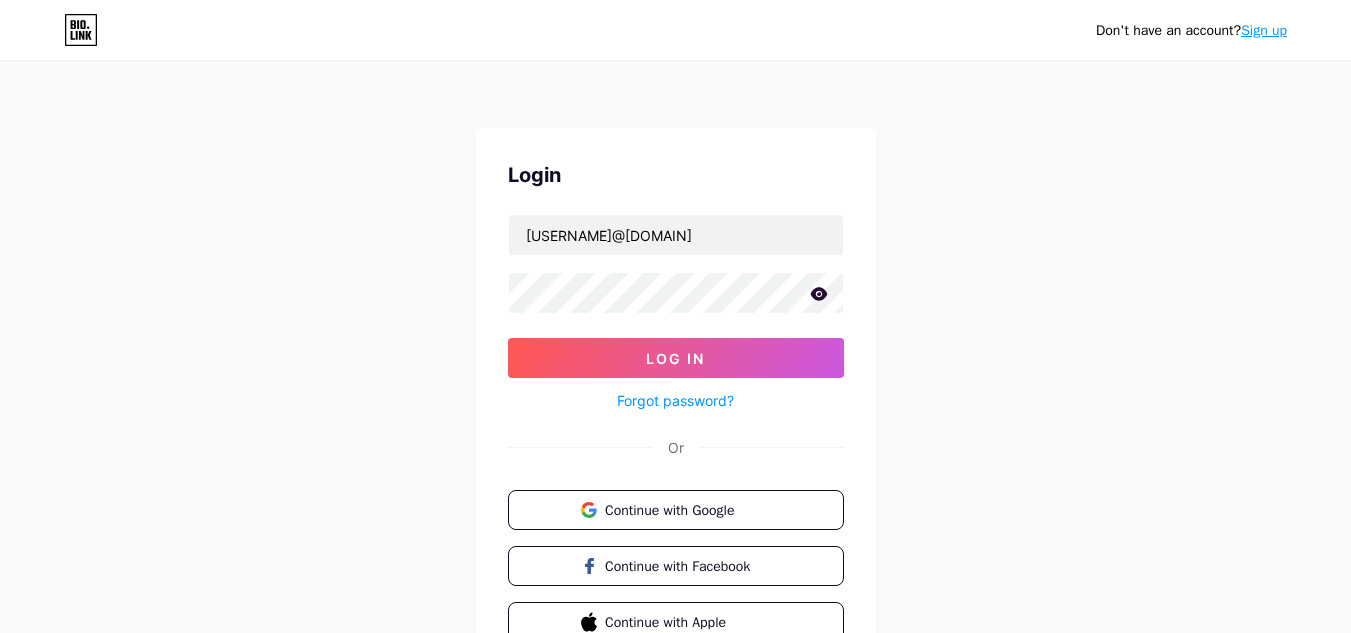 click on "Forgot password?" at bounding box center [675, 400] 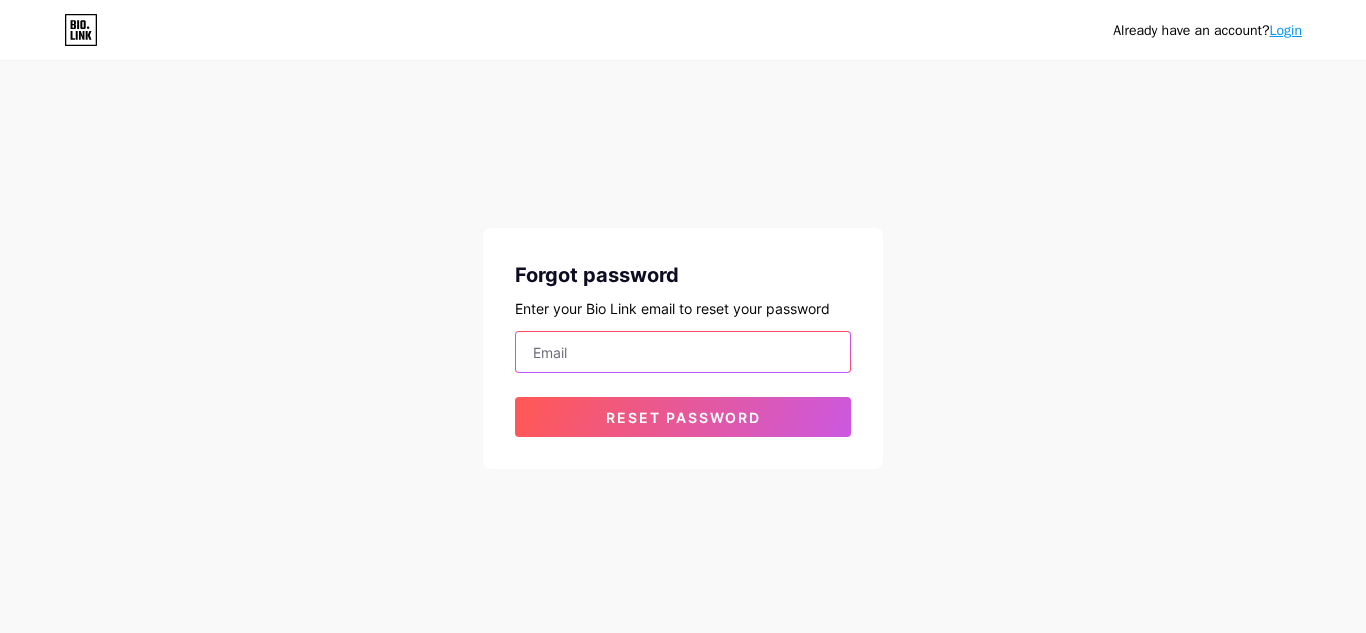 click at bounding box center (683, 352) 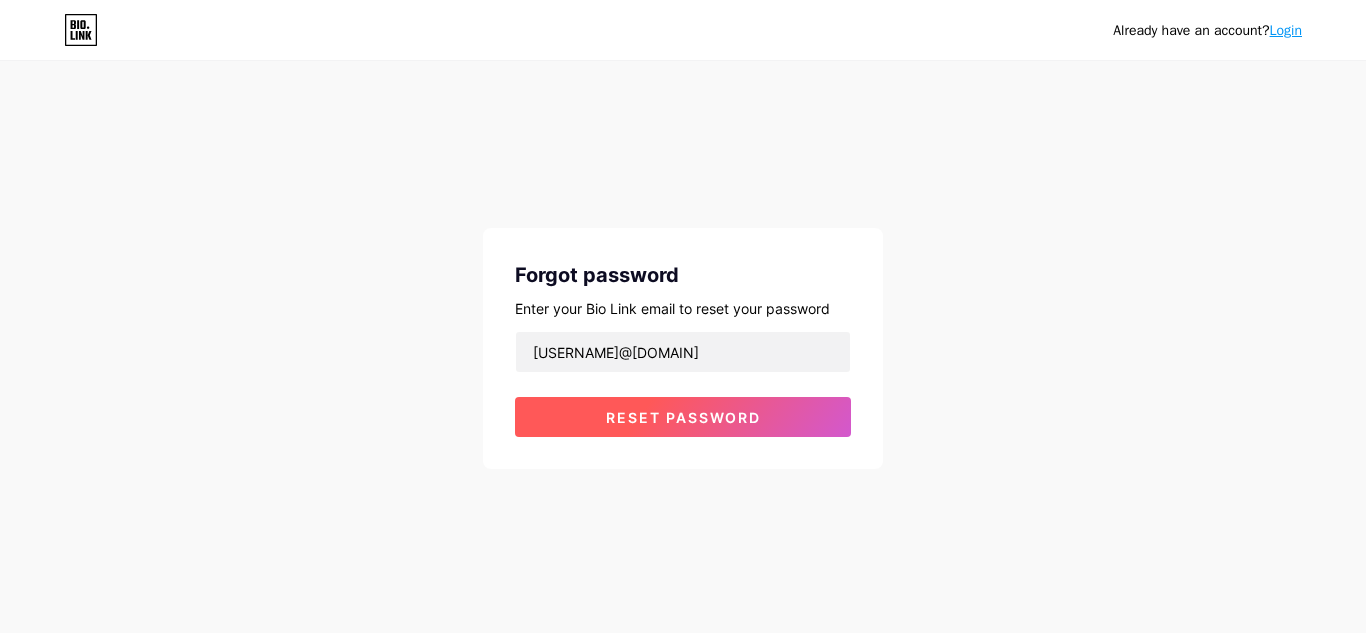 click on "Reset password" at bounding box center [683, 417] 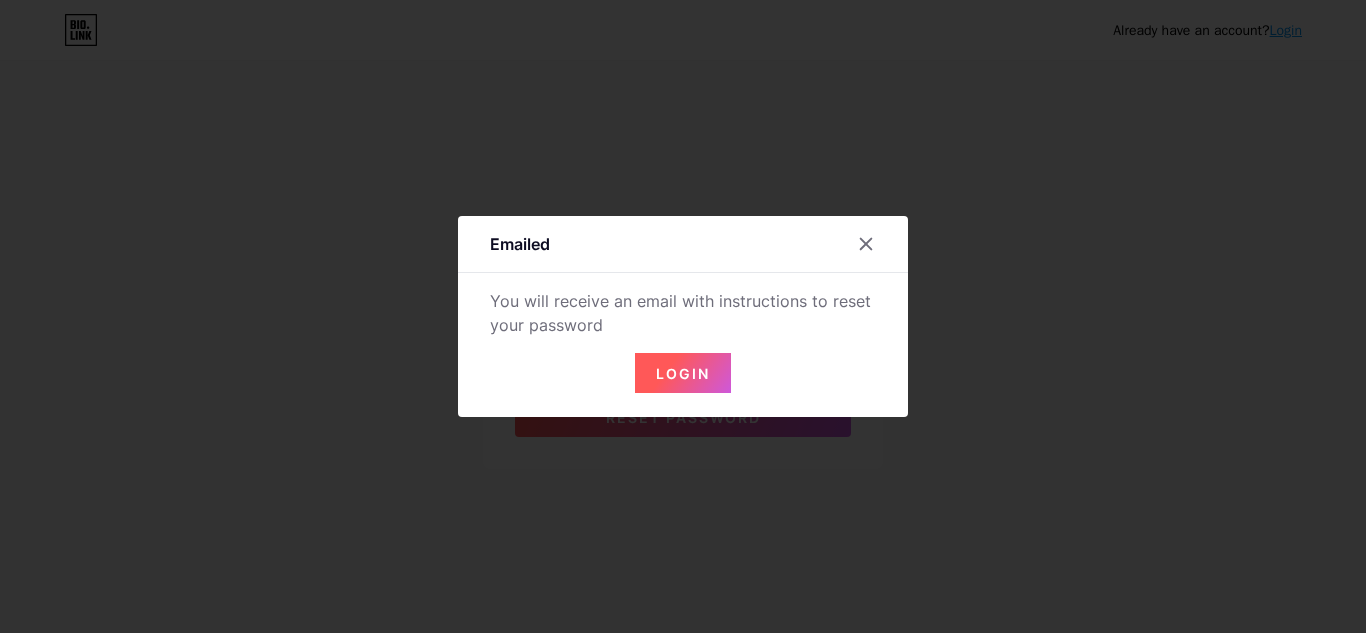 click on "Login" at bounding box center (683, 373) 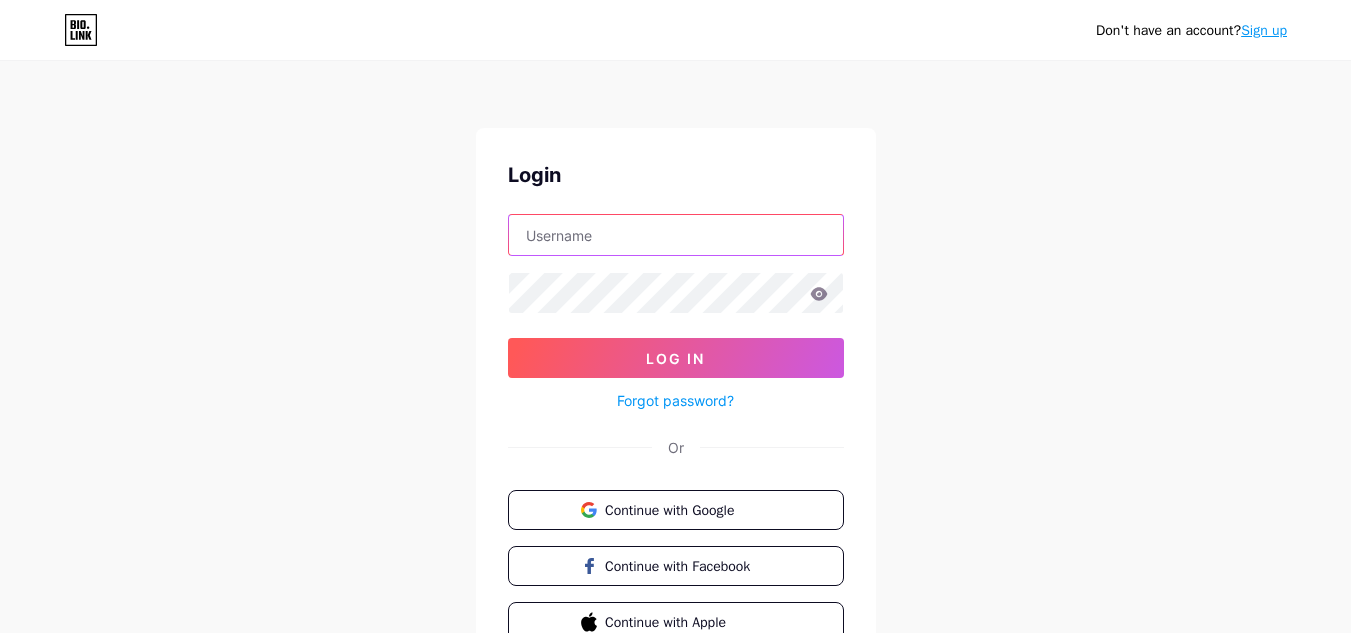 click at bounding box center (676, 235) 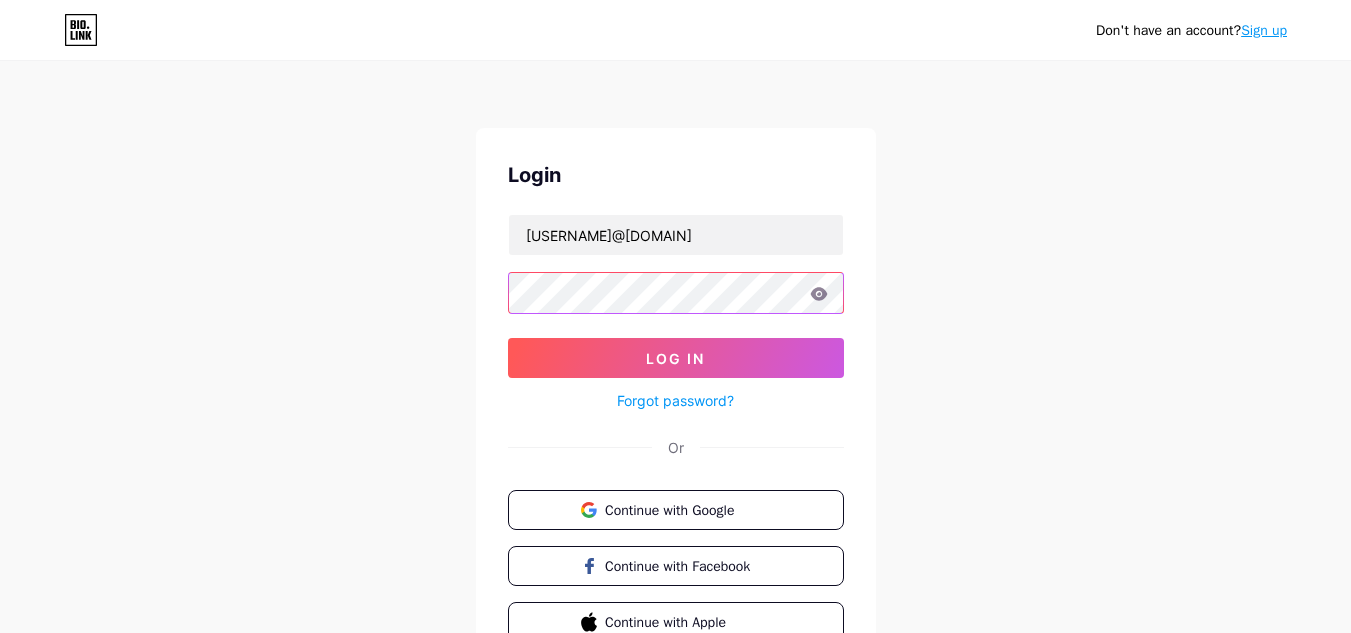 click at bounding box center [676, 293] 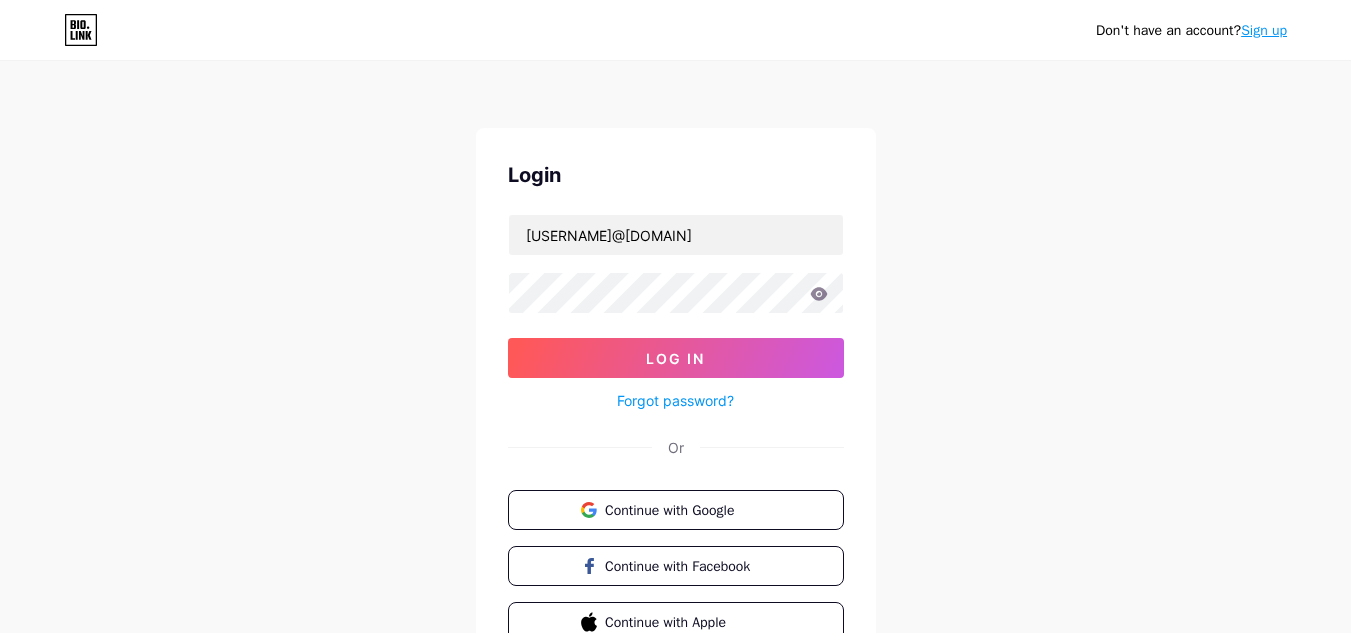 click 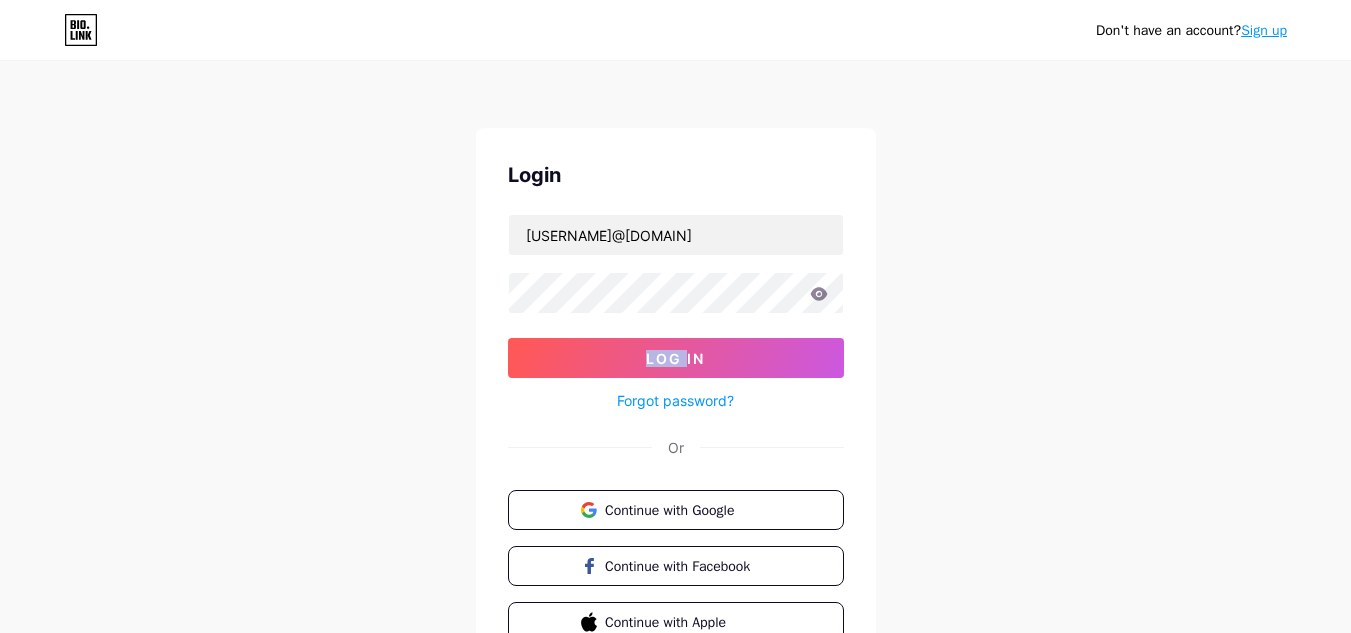 click 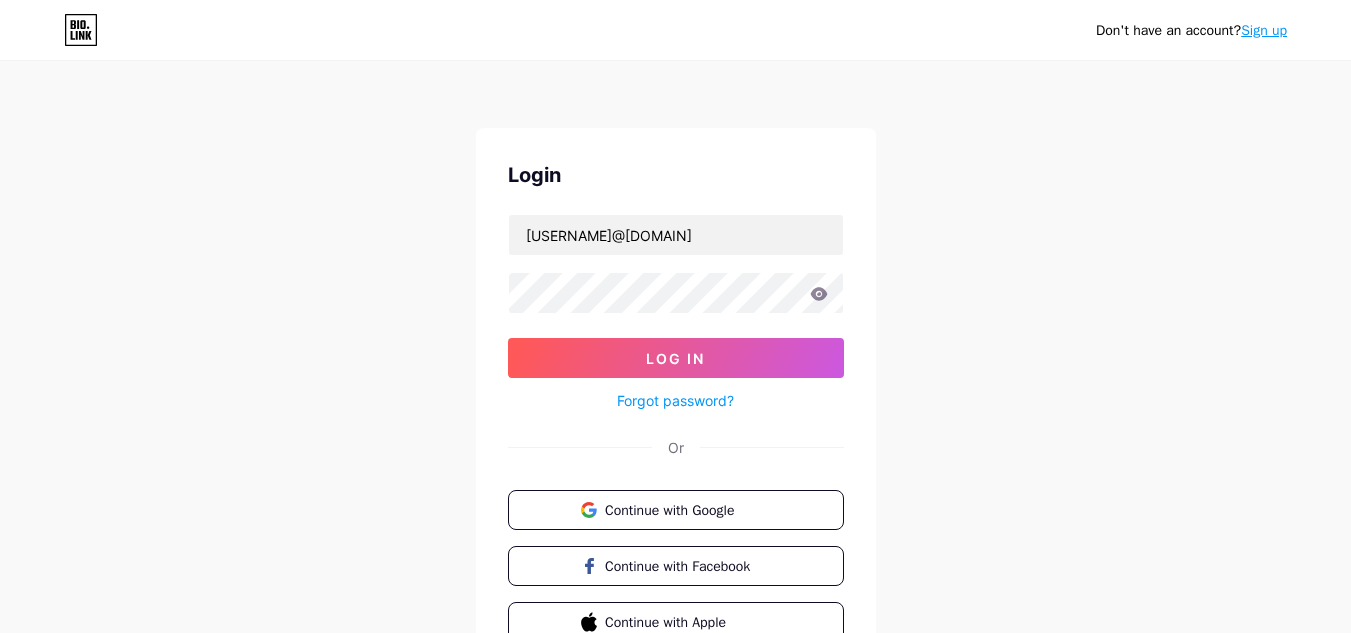 click 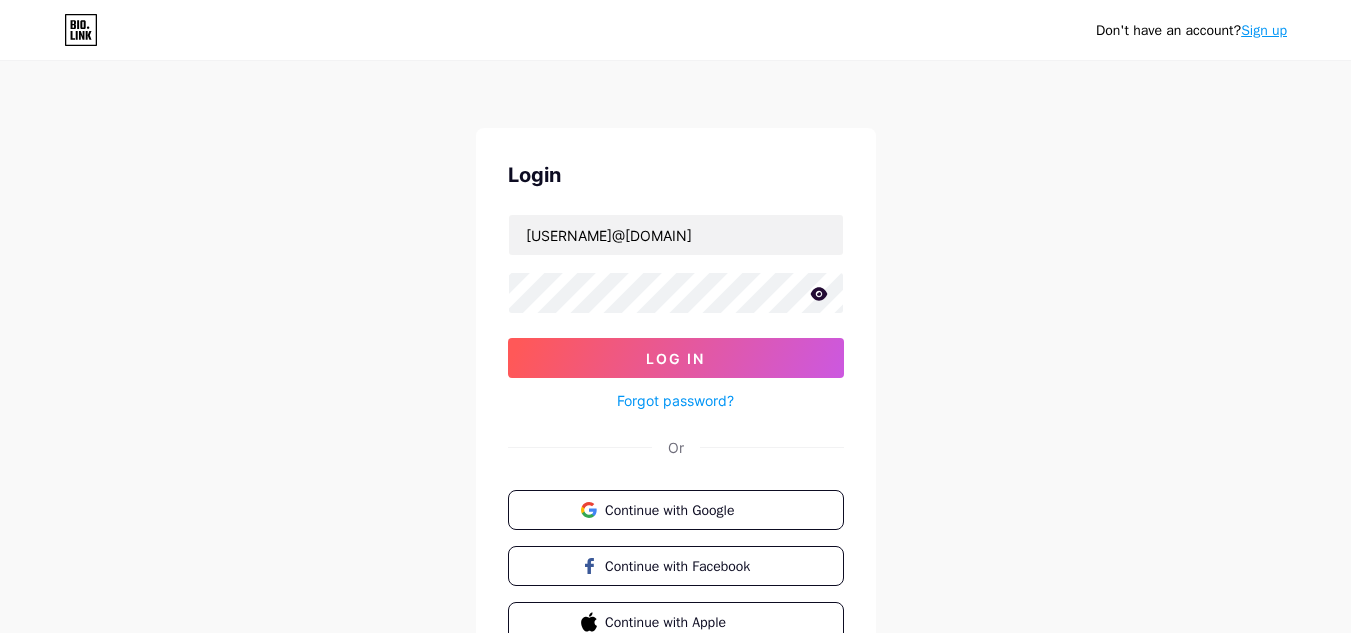 click 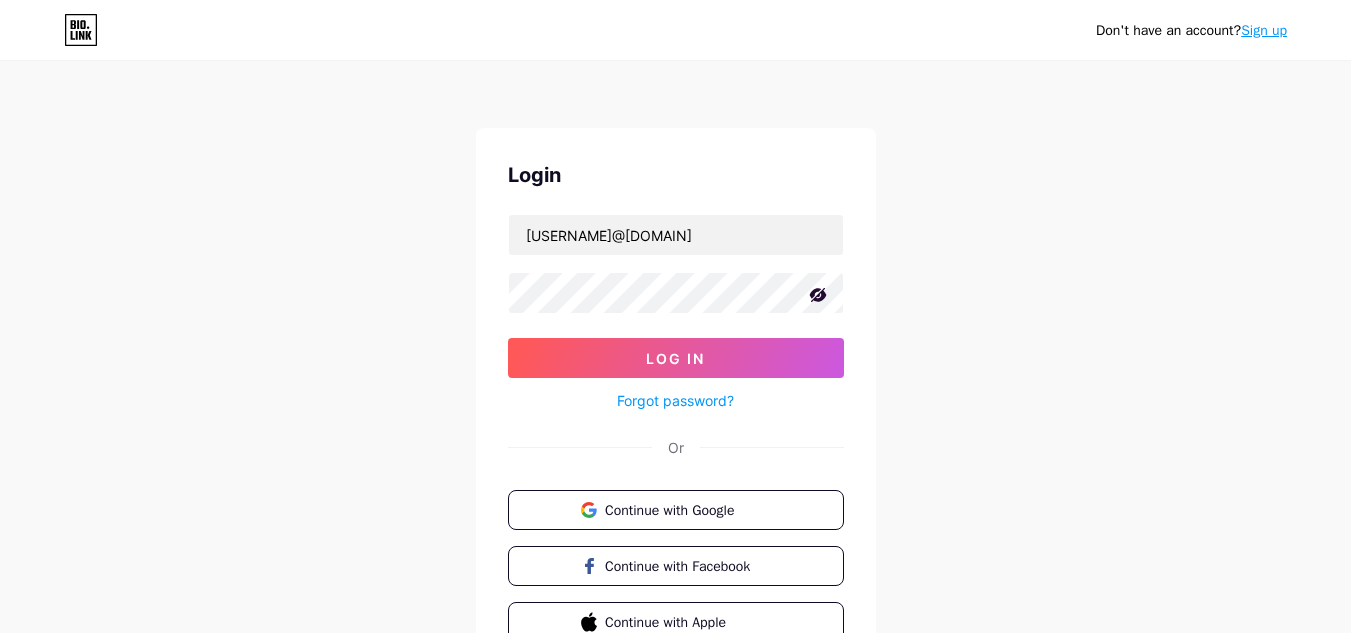 click 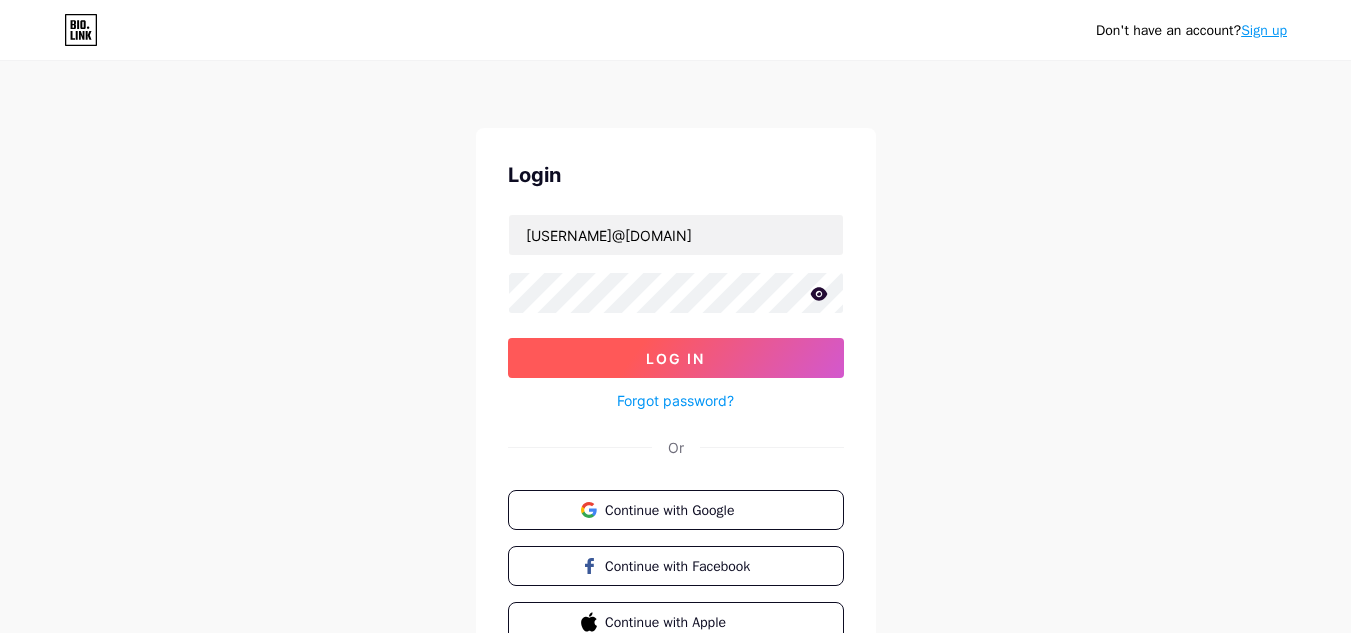 click on "Log In" at bounding box center (676, 358) 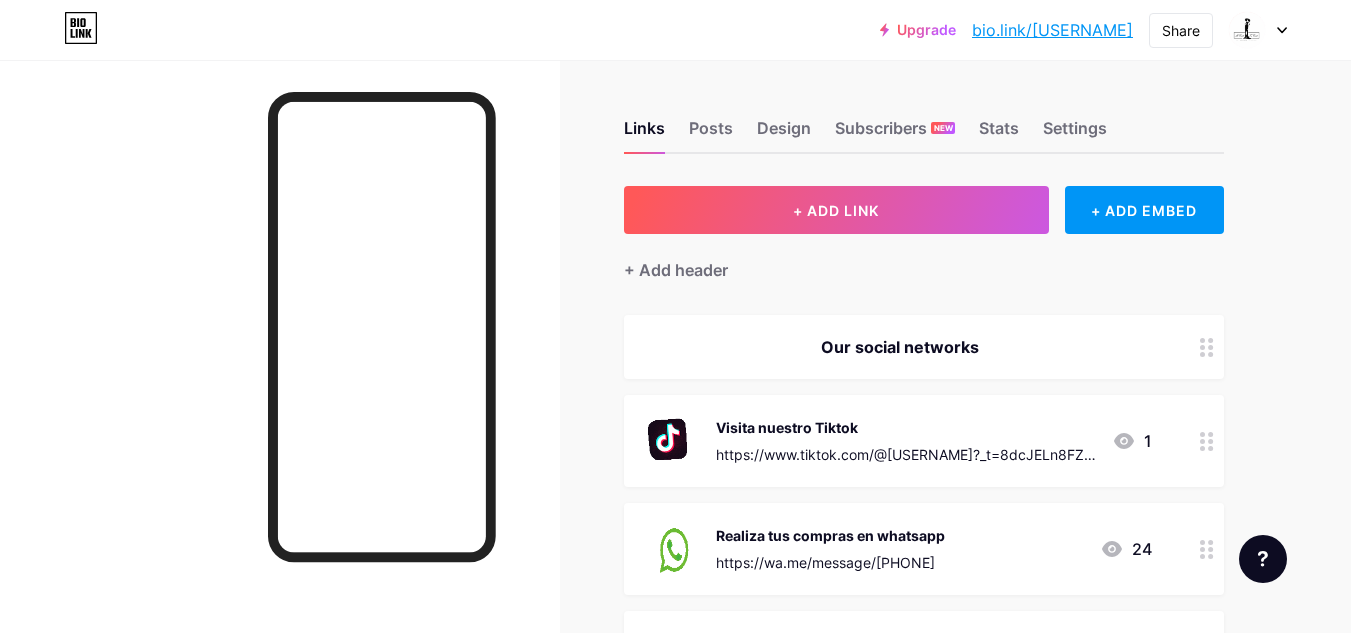 scroll, scrollTop: 553, scrollLeft: 0, axis: vertical 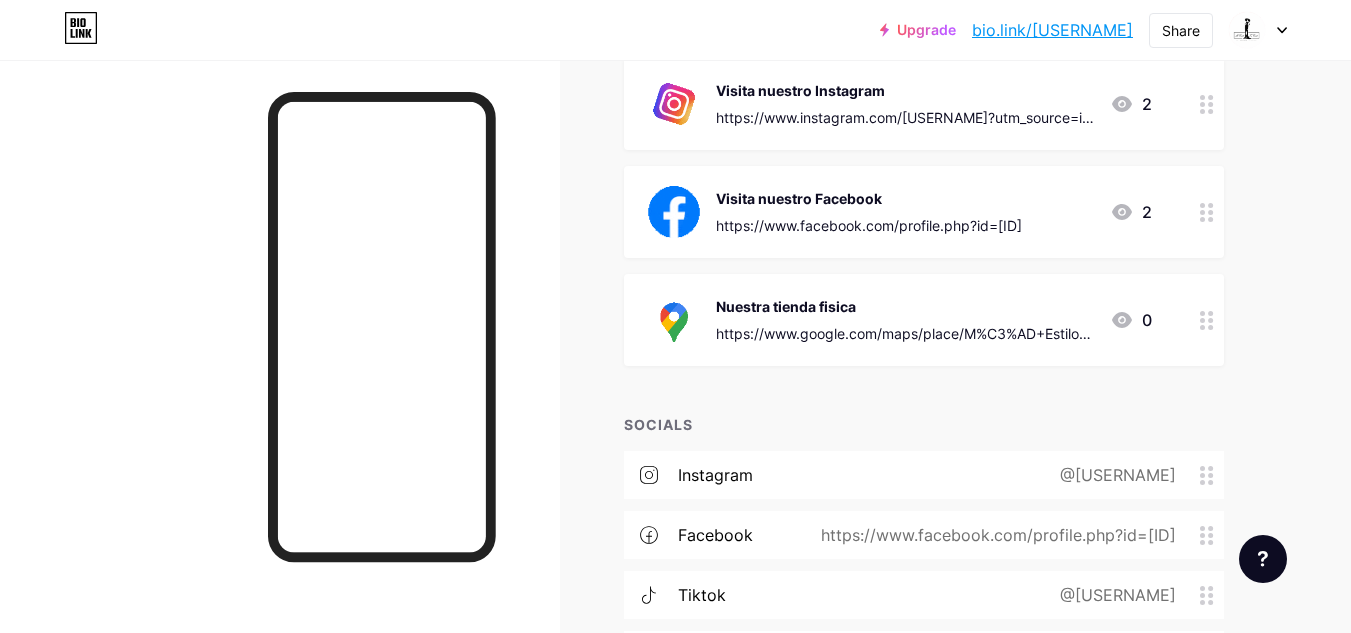drag, startPoint x: 1339, startPoint y: 165, endPoint x: 1365, endPoint y: 150, distance: 30.016663 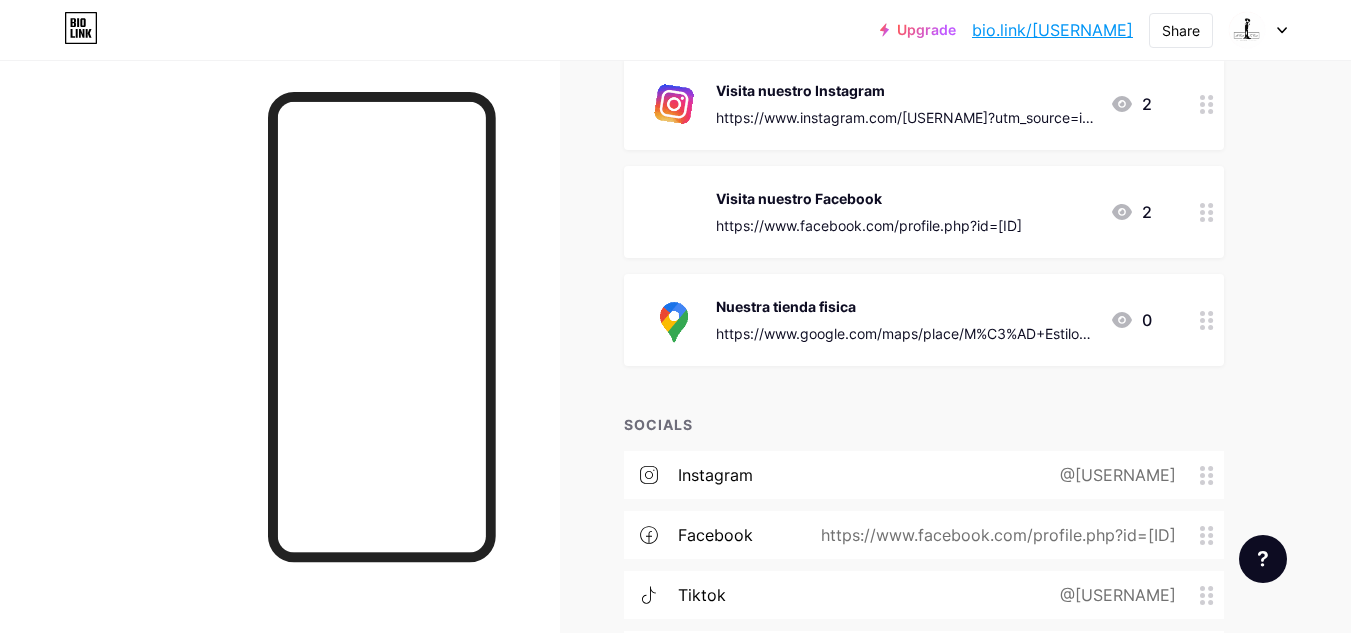click on "Upgrade bio.link/[USERNAME] bio.link/[USERNAME] Share Switch accounts [USERNAME] bio.link/[USERNAME] + Add a new page Account settings Logout Link Copied Links Posts Design Subscribers NEW Stats Settings + ADD LINK + ADD EMBED + Add header Our social networks Visit our Tiktok https://www.tiktok.com/@[USERNAME]?_t=8dcJELn8FZW&_r=1 1 Realiza tus compras en whatsapp https://wa.me/message/[PHONE] 24 Visit our Instagram https://www.instagram.com/[USERNAME]?utm_source=ig_web_button_share_sheet&igsh=ZDNlZDc0MzIxNw== 2" at bounding box center (675, 113) 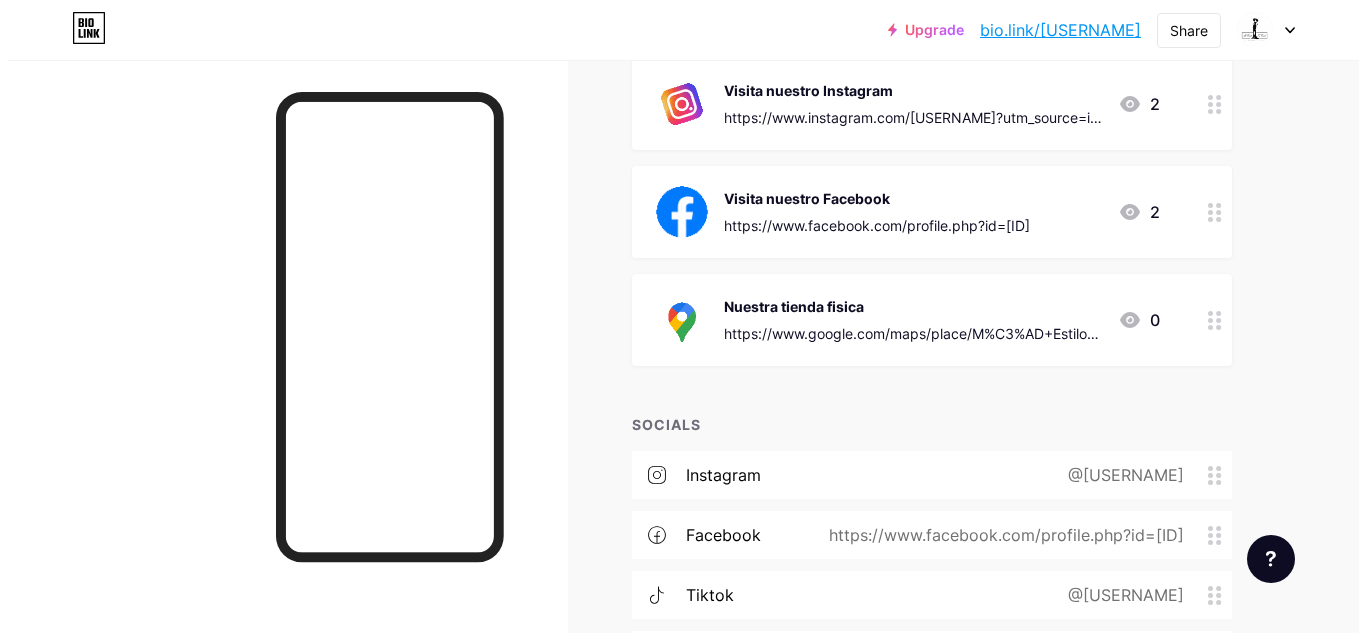 scroll, scrollTop: 0, scrollLeft: 0, axis: both 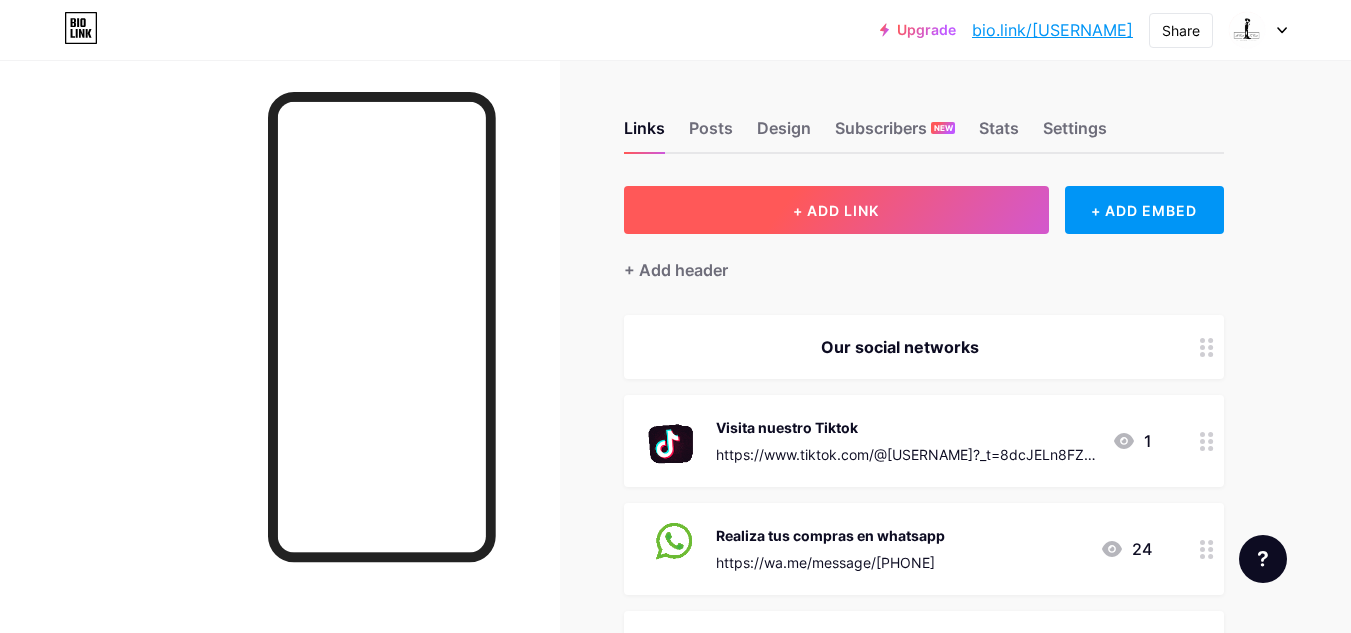 click on "+ ADD LINK" at bounding box center (836, 210) 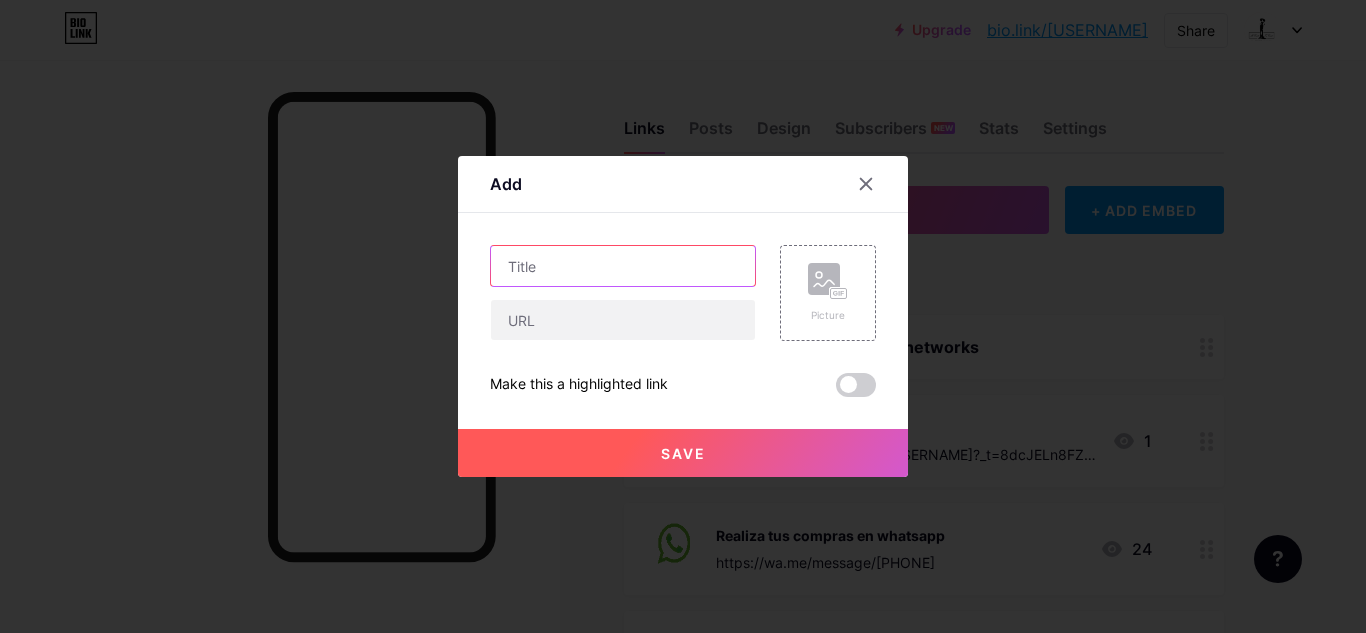 click at bounding box center (623, 266) 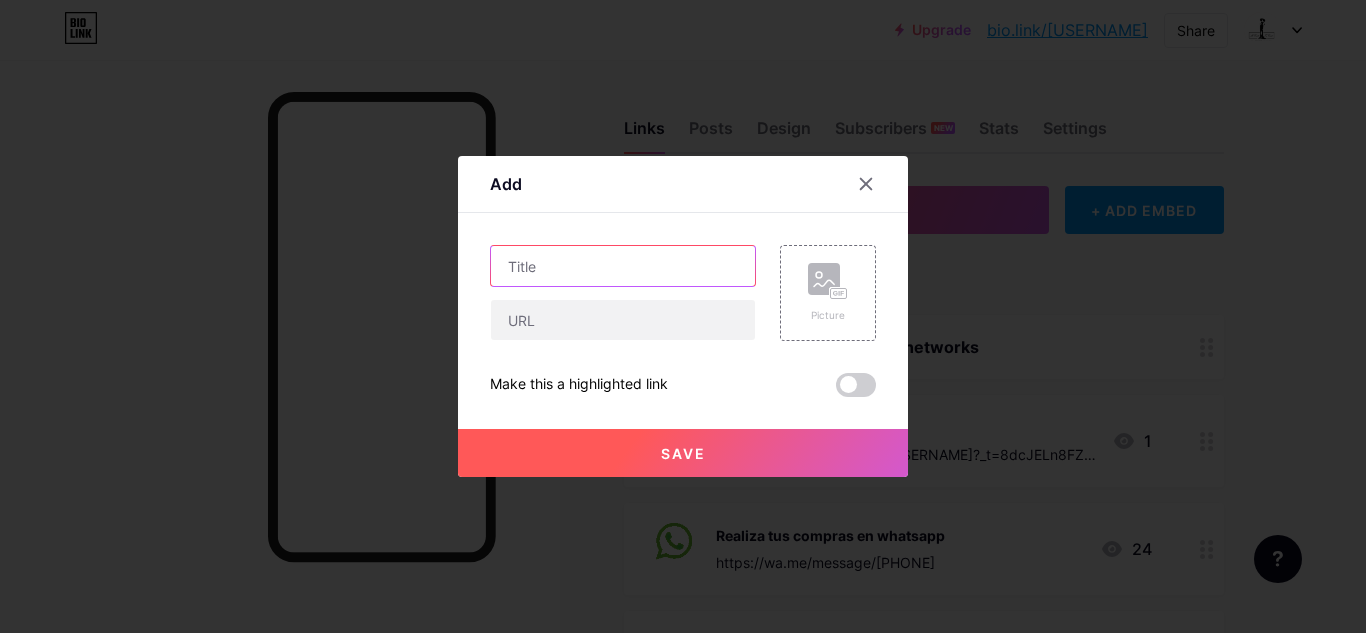 click at bounding box center [623, 266] 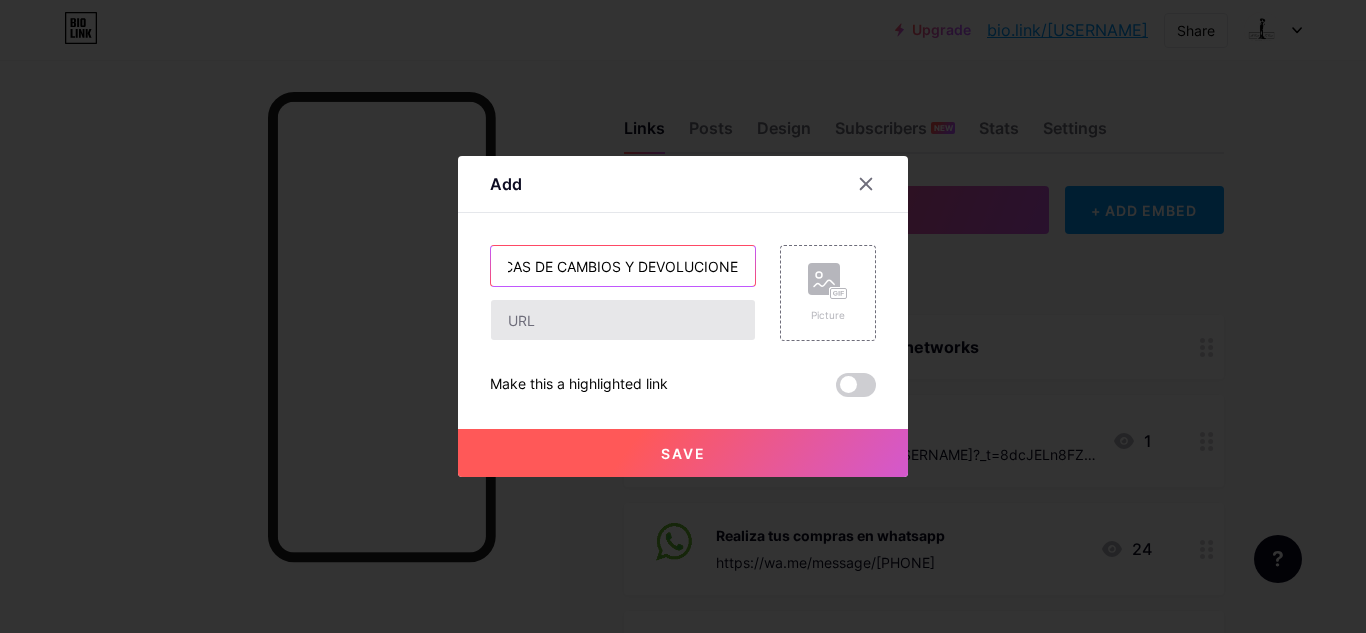 scroll, scrollTop: 0, scrollLeft: 59, axis: horizontal 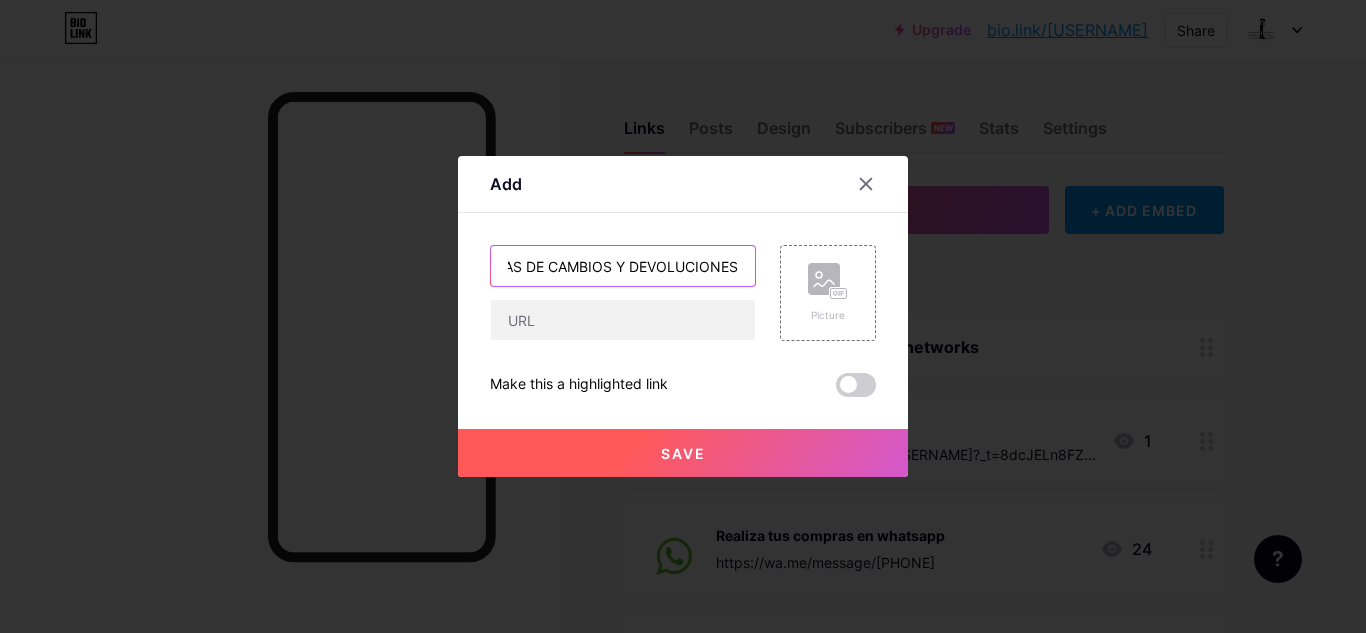 click on "POLITICAS DE CAMBIOS Y DEVOLUCIONES" at bounding box center [623, 266] 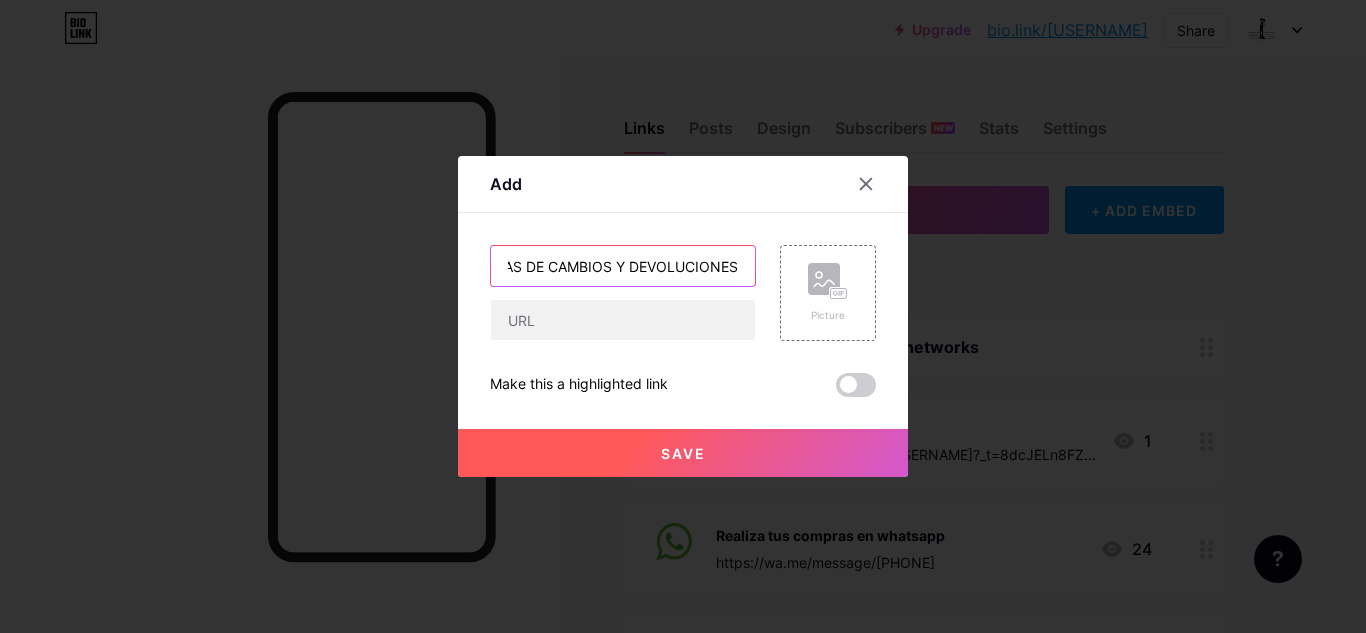 click on "POLITICAS DE CAMBIOS Y DEVOLUCIONES" at bounding box center [623, 266] 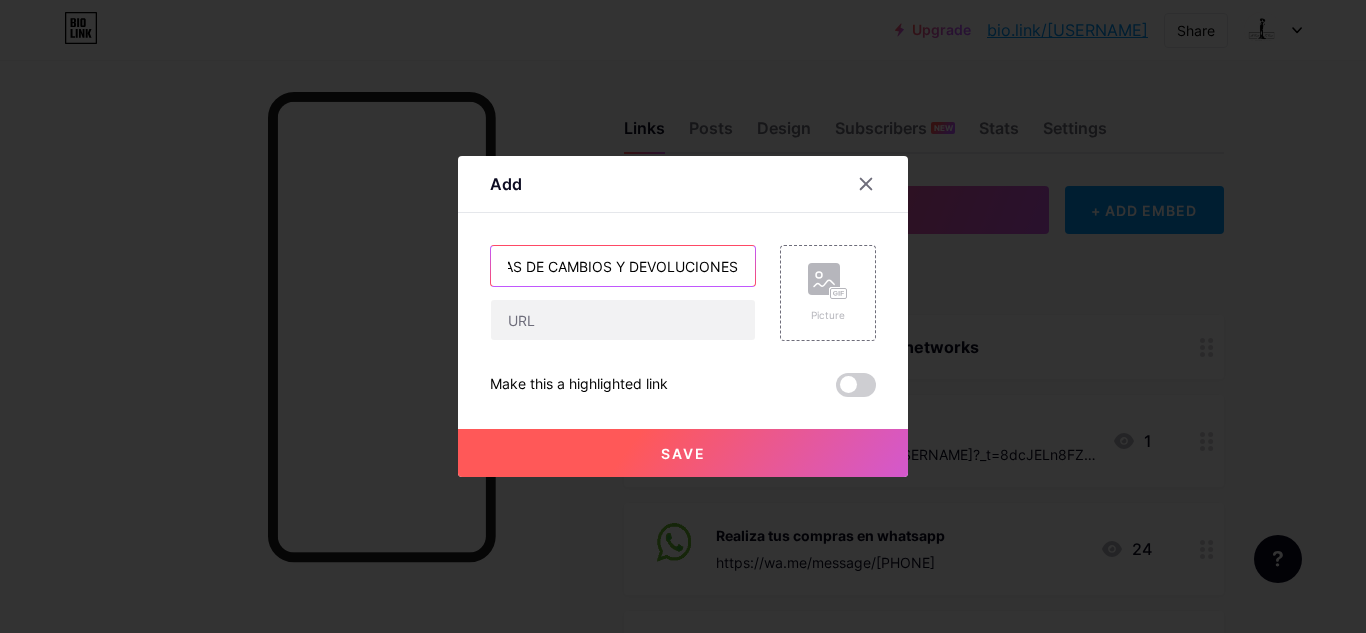 click on "POLITICAS DE CAMBIOS Y DEVOLUCIONES" at bounding box center (623, 266) 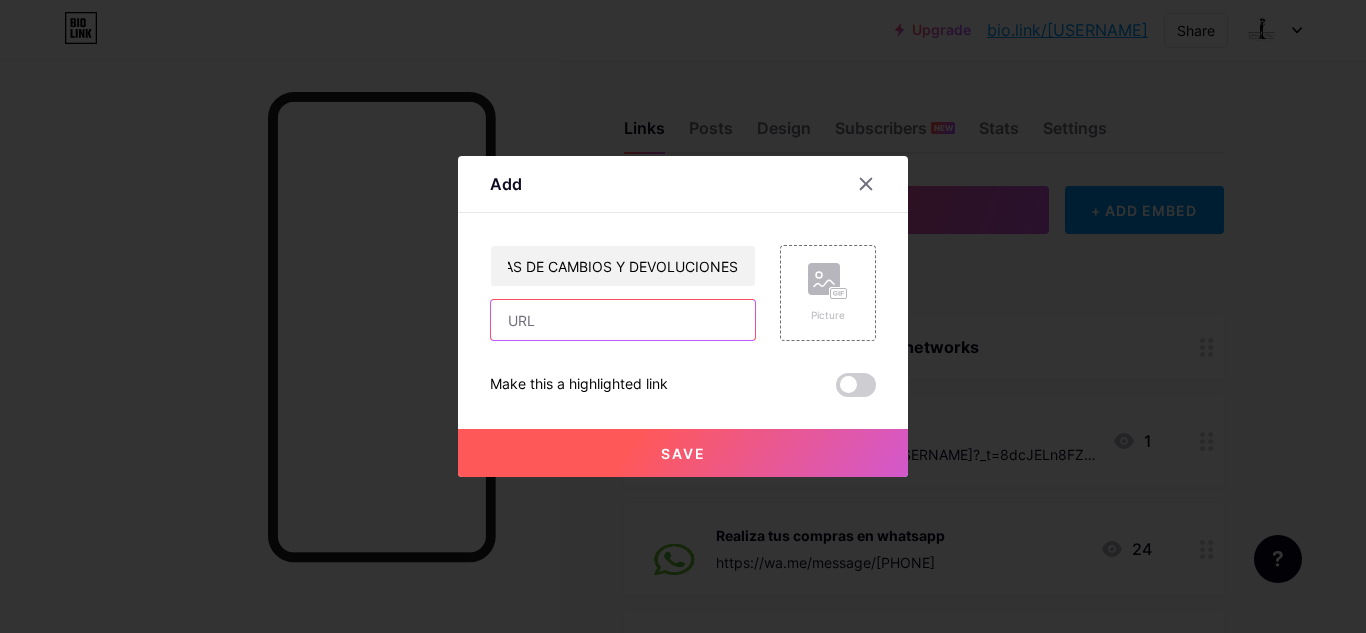 scroll, scrollTop: 0, scrollLeft: 0, axis: both 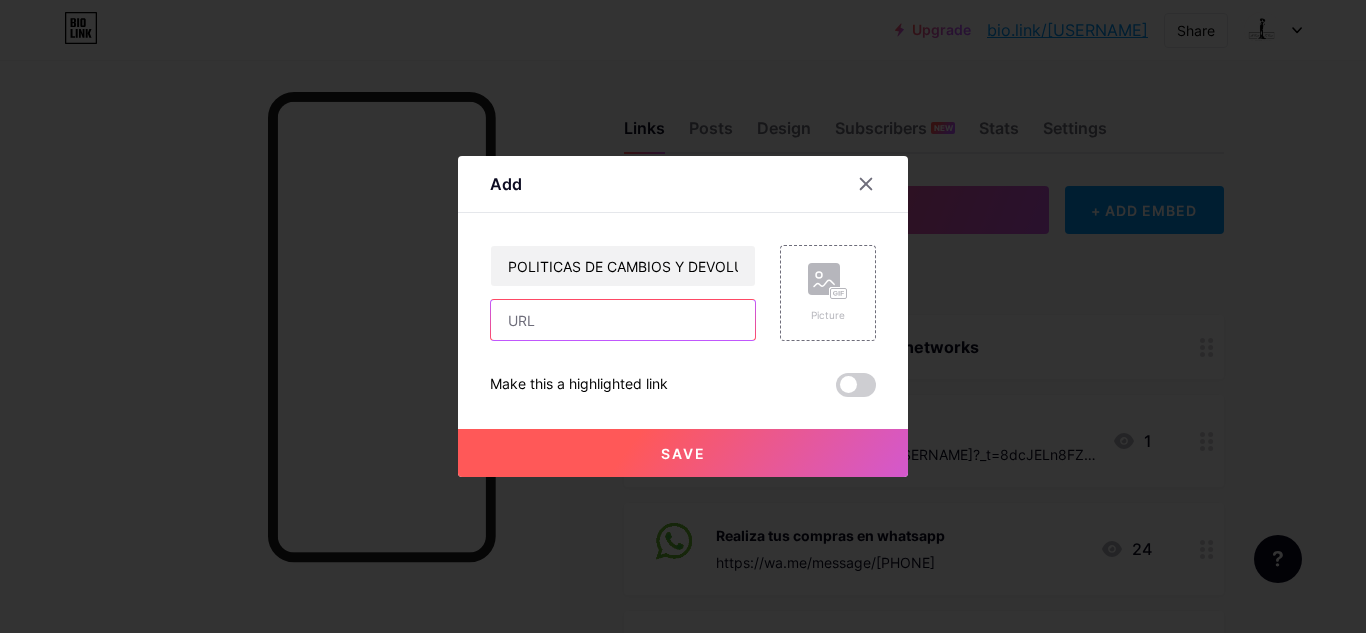 click at bounding box center [623, 320] 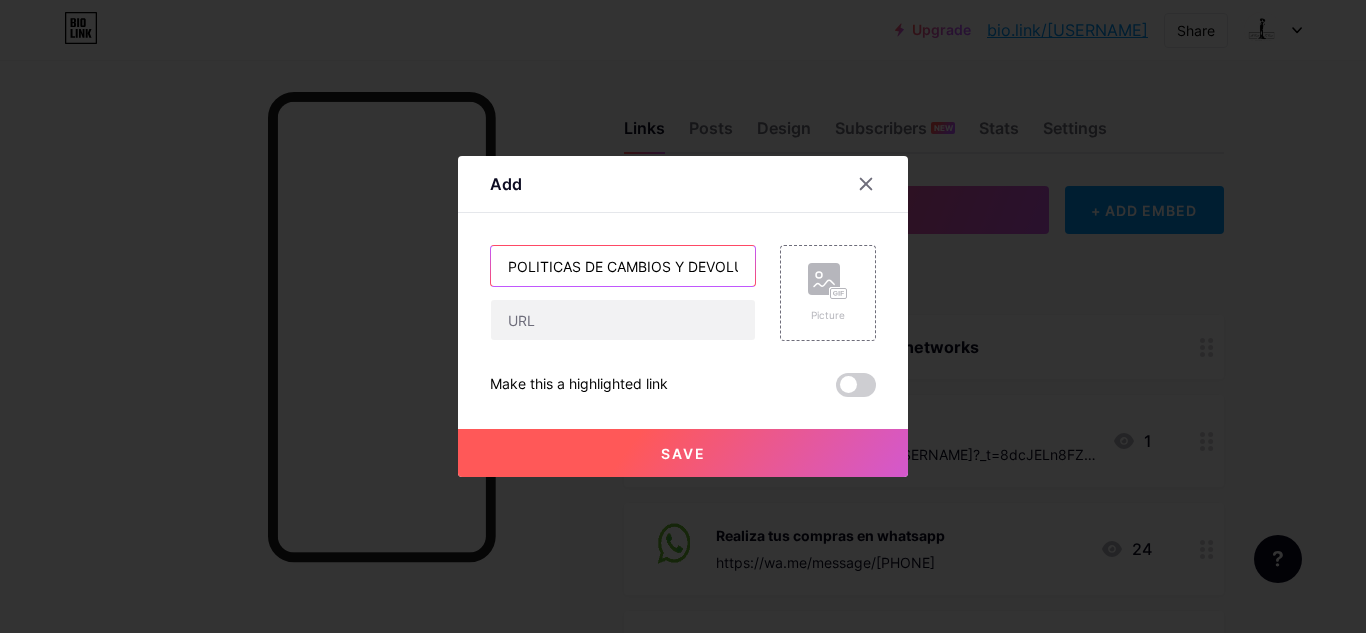 click on "POLITICAS DE CAMBIOS Y DEVOLUCIONES" at bounding box center [623, 266] 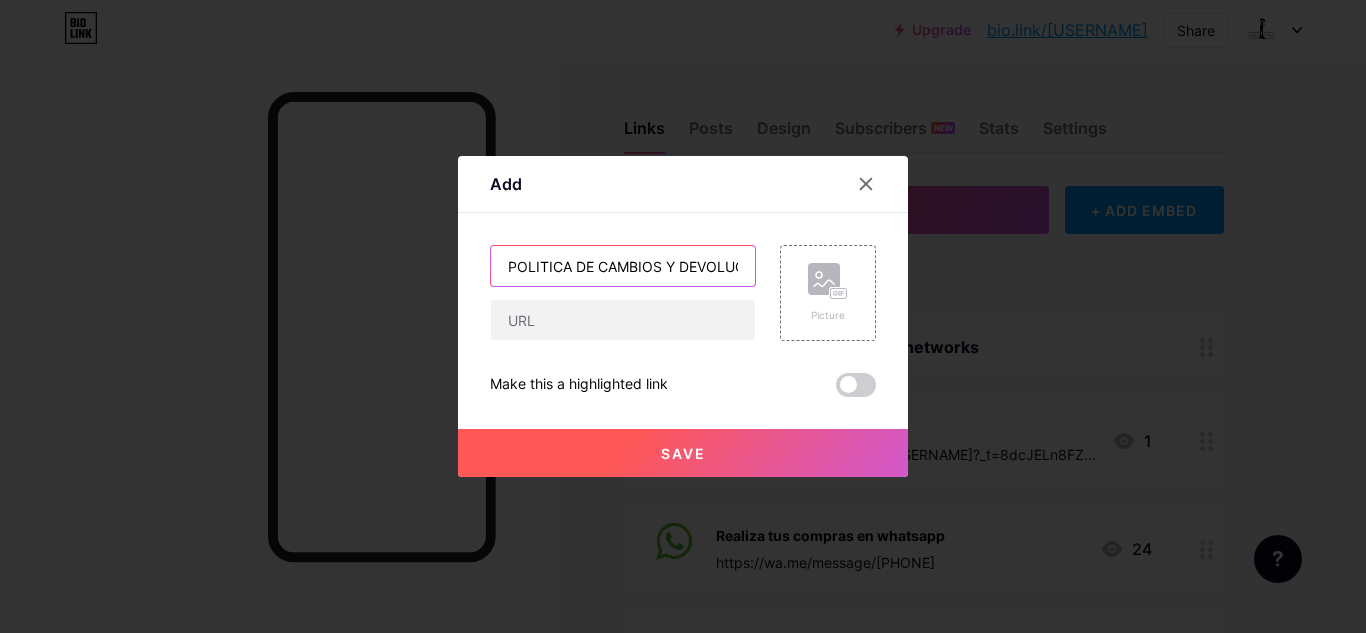 click on "POLITICA DE CAMBIOS Y DEVOLUCIONES" at bounding box center [623, 266] 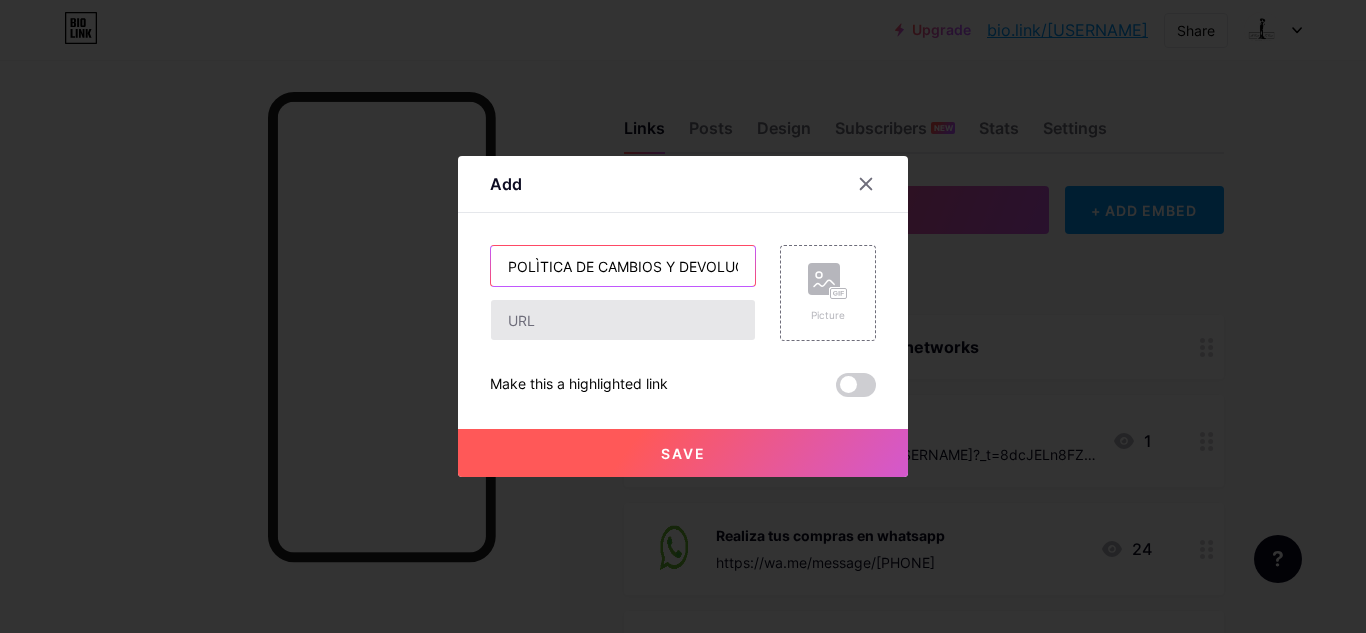 type on "POLÌTICA DE CAMBIOS Y DEVOLUCIONES" 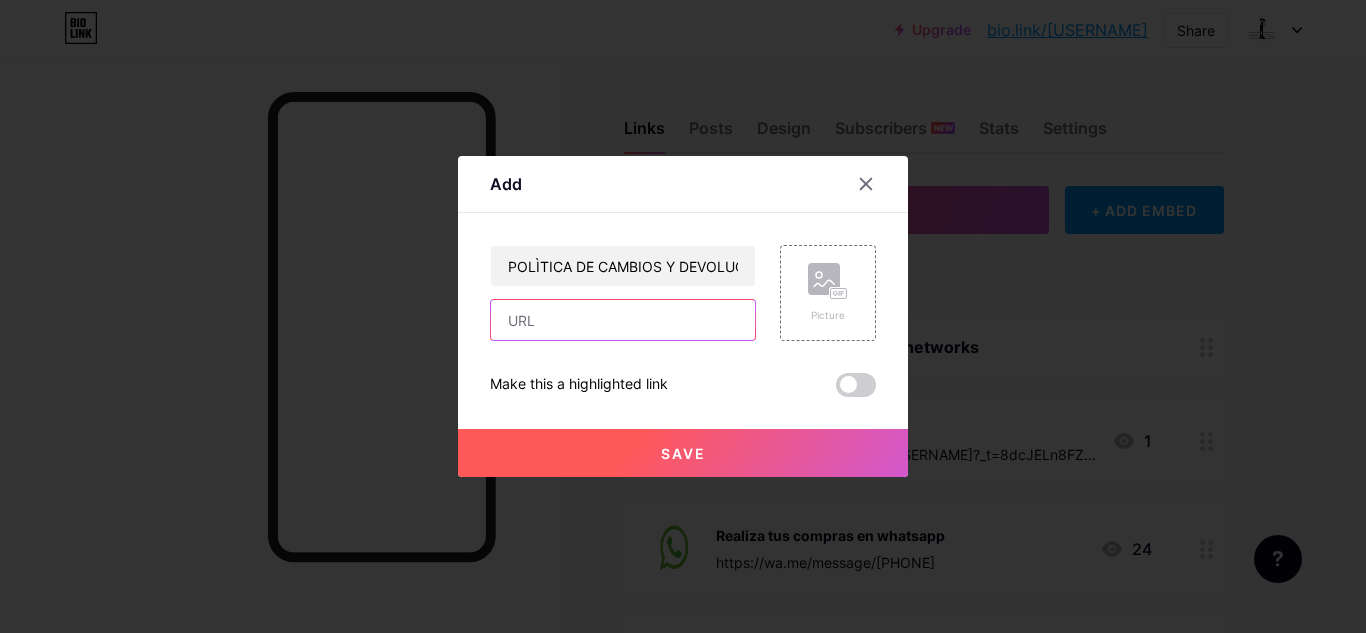 click at bounding box center [623, 320] 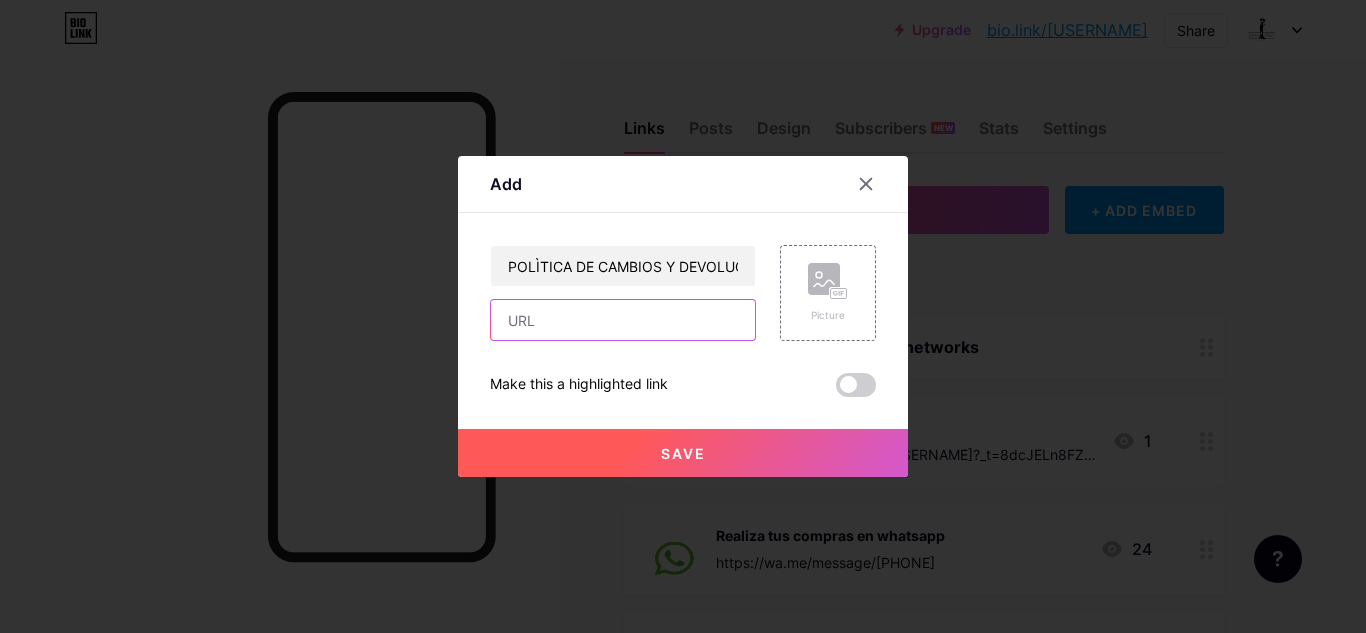 paste on "https://drive.google.com/file/d/[ID]/view" 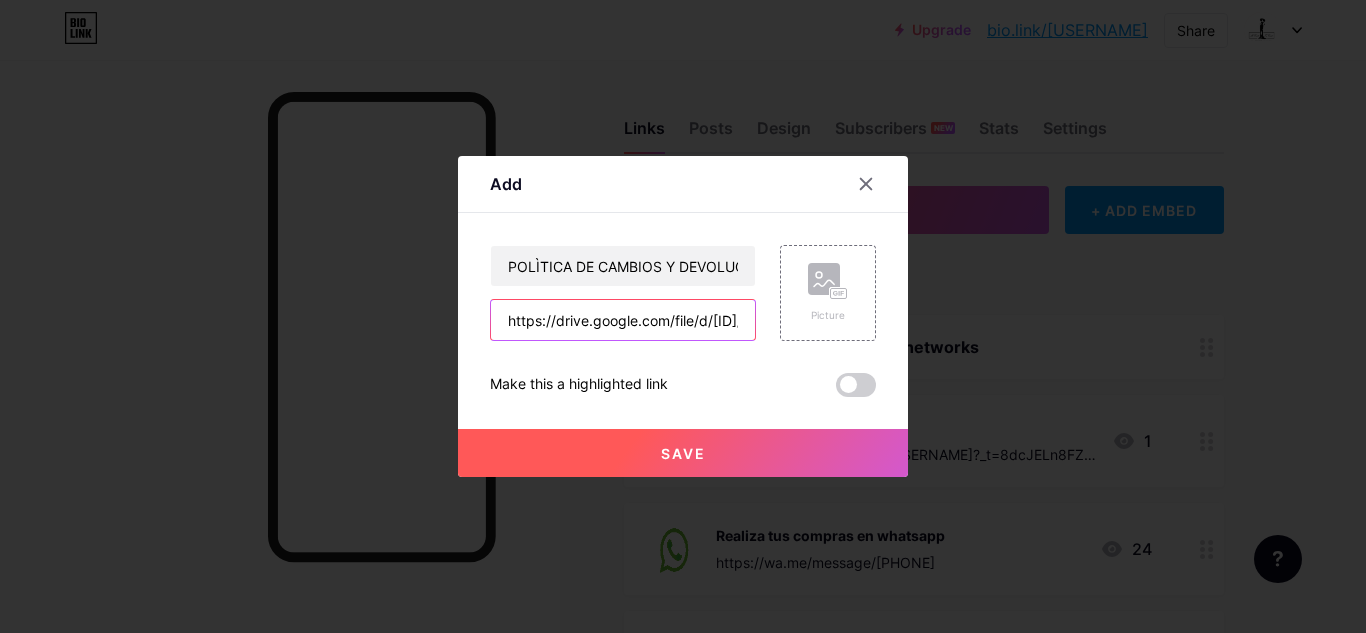 scroll, scrollTop: 0, scrollLeft: 281, axis: horizontal 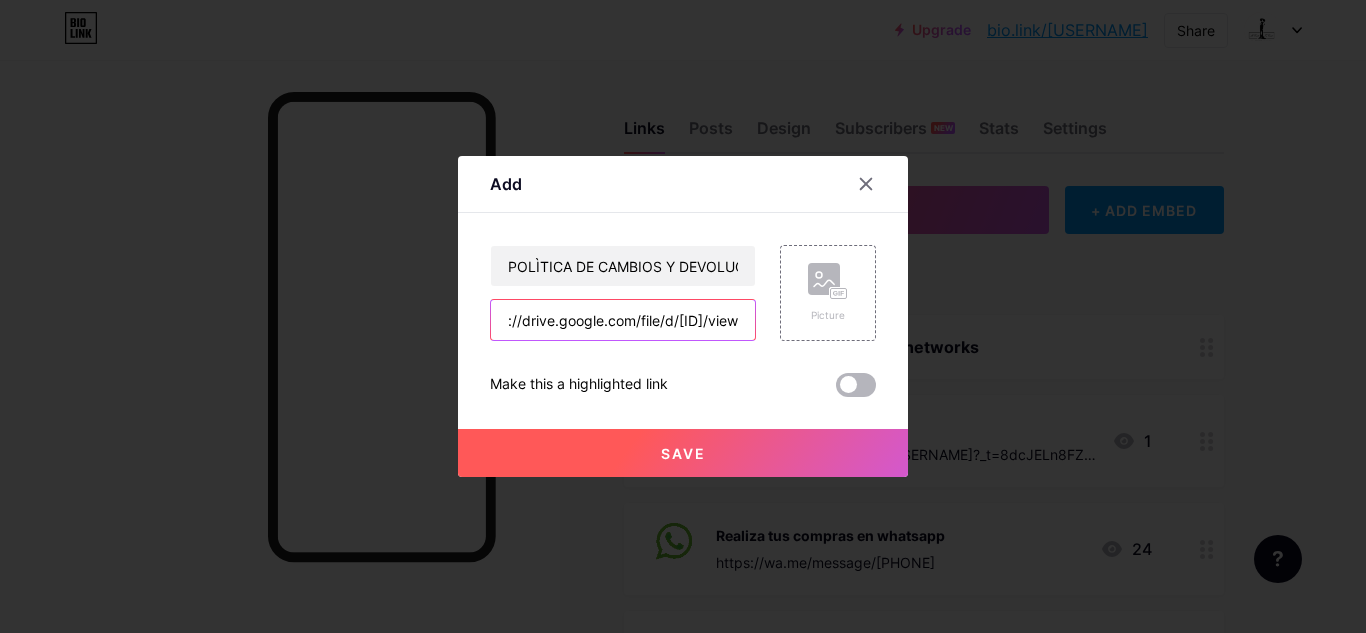 type on "https://drive.google.com/file/d/[ID]/view" 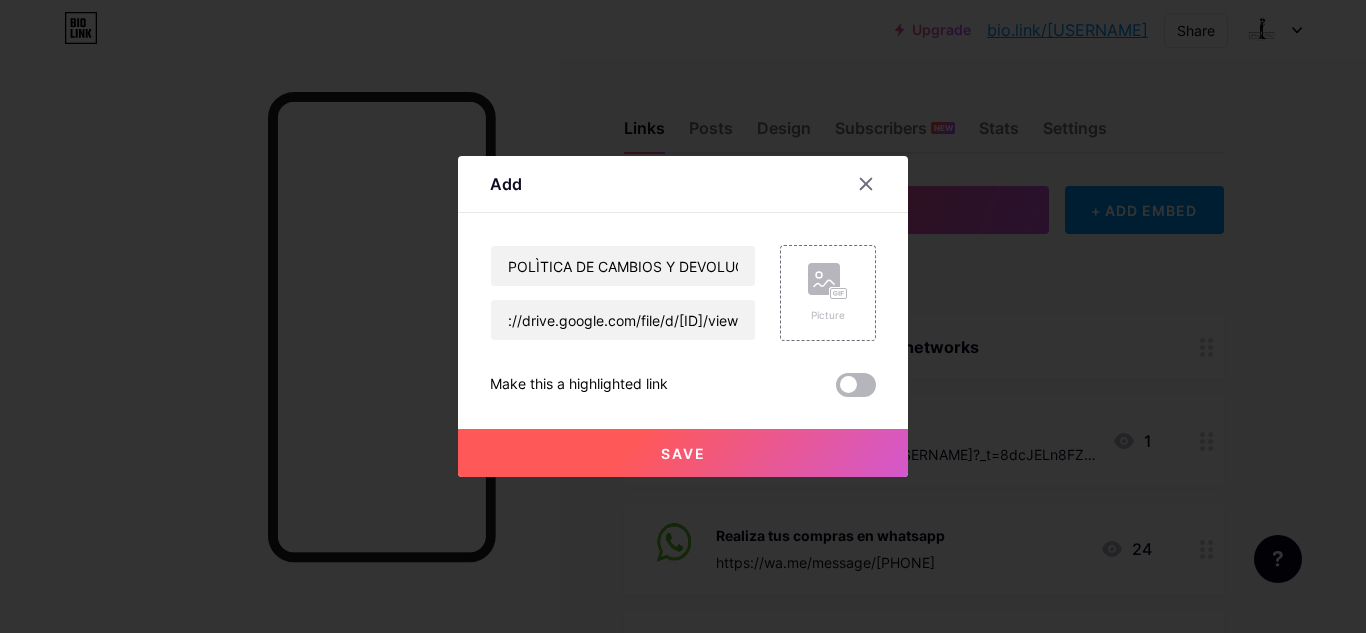 scroll, scrollTop: 0, scrollLeft: 0, axis: both 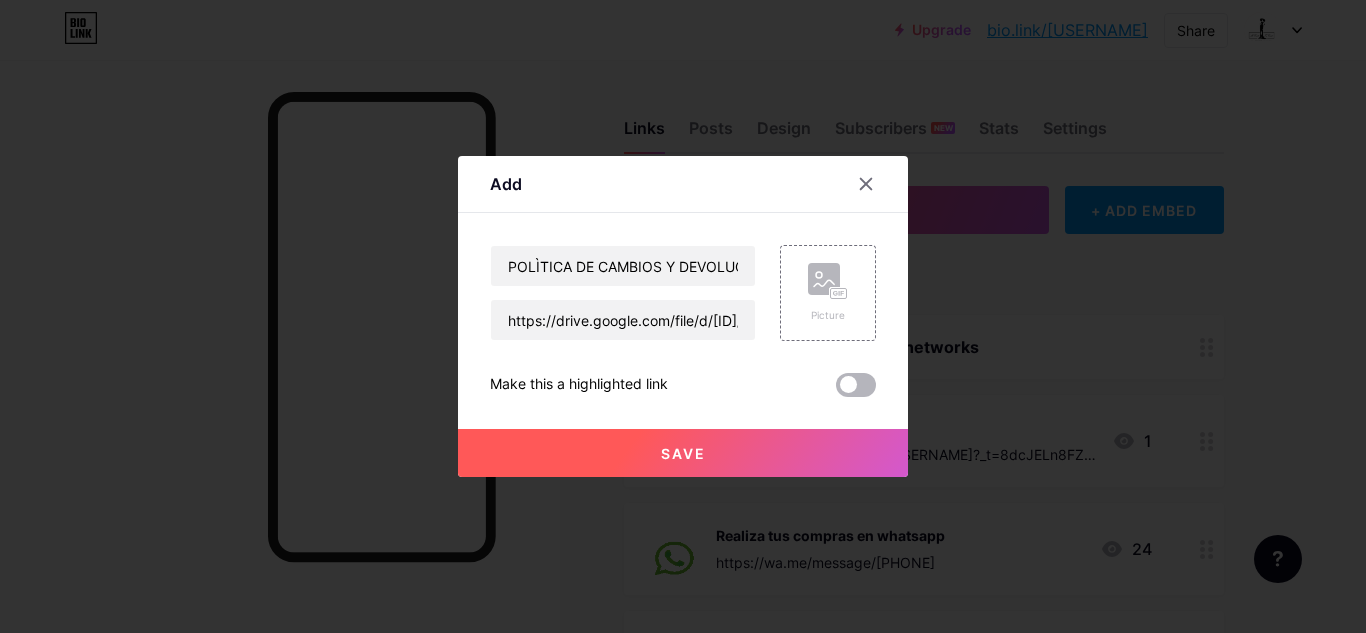 click at bounding box center [856, 385] 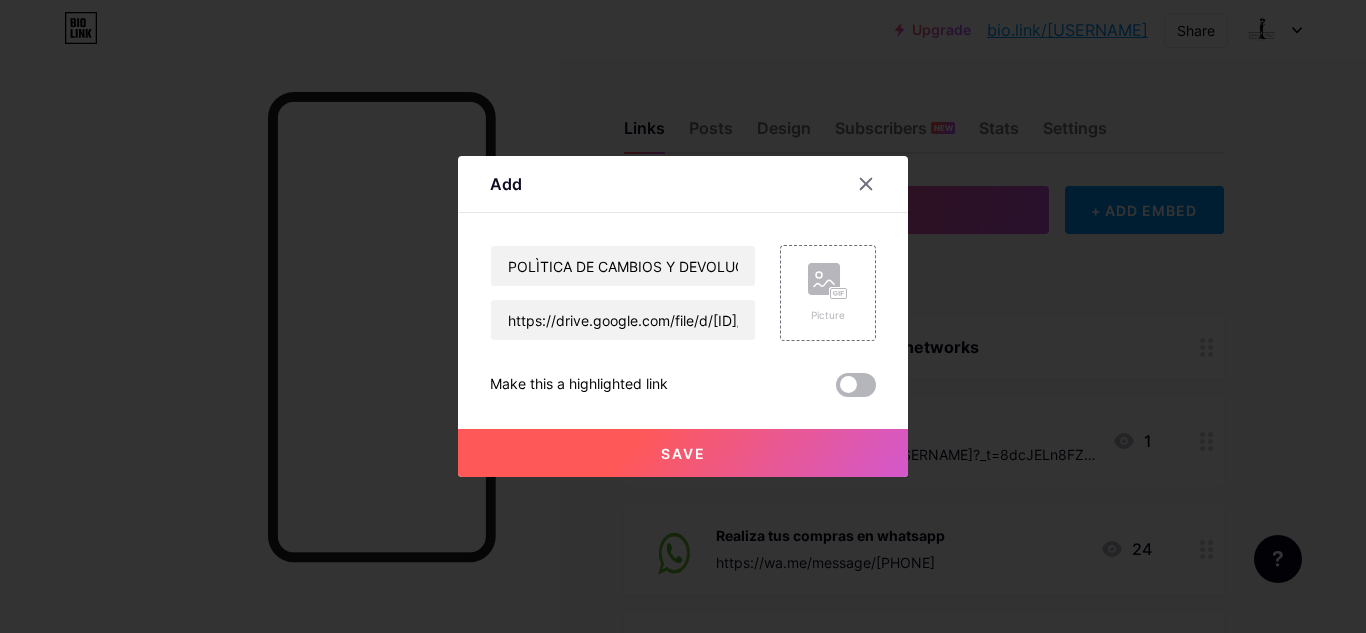 click at bounding box center (836, 390) 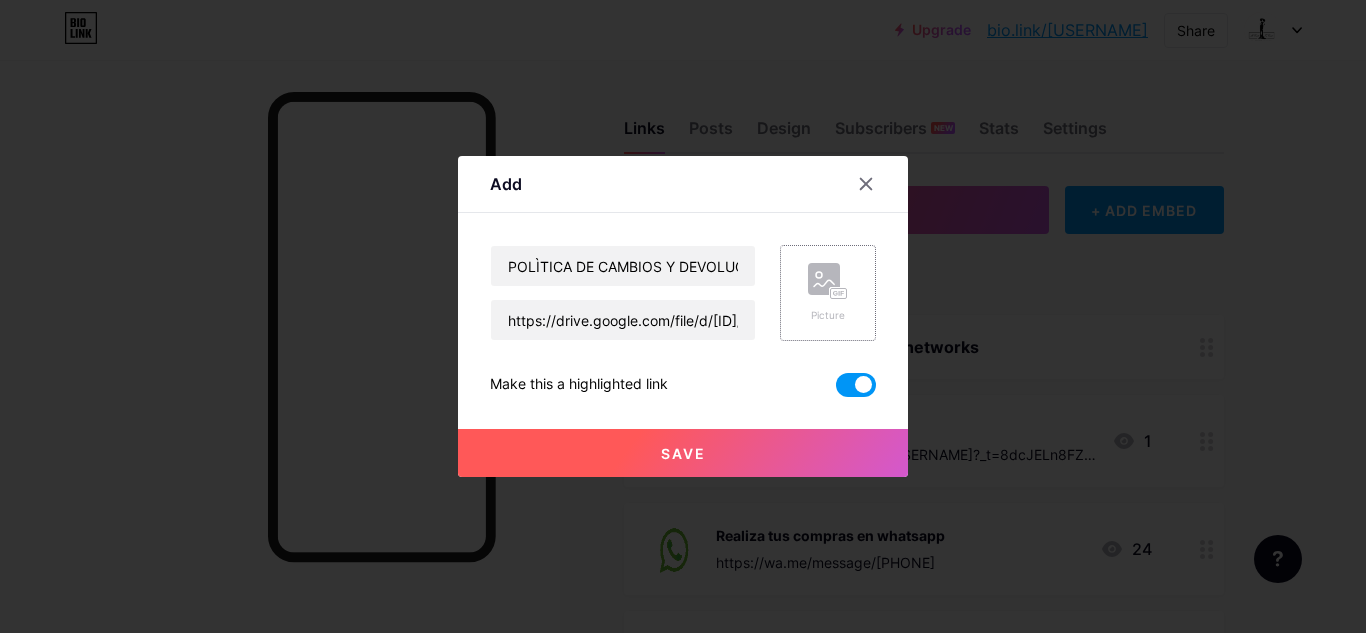 click on "Picture" at bounding box center (828, 315) 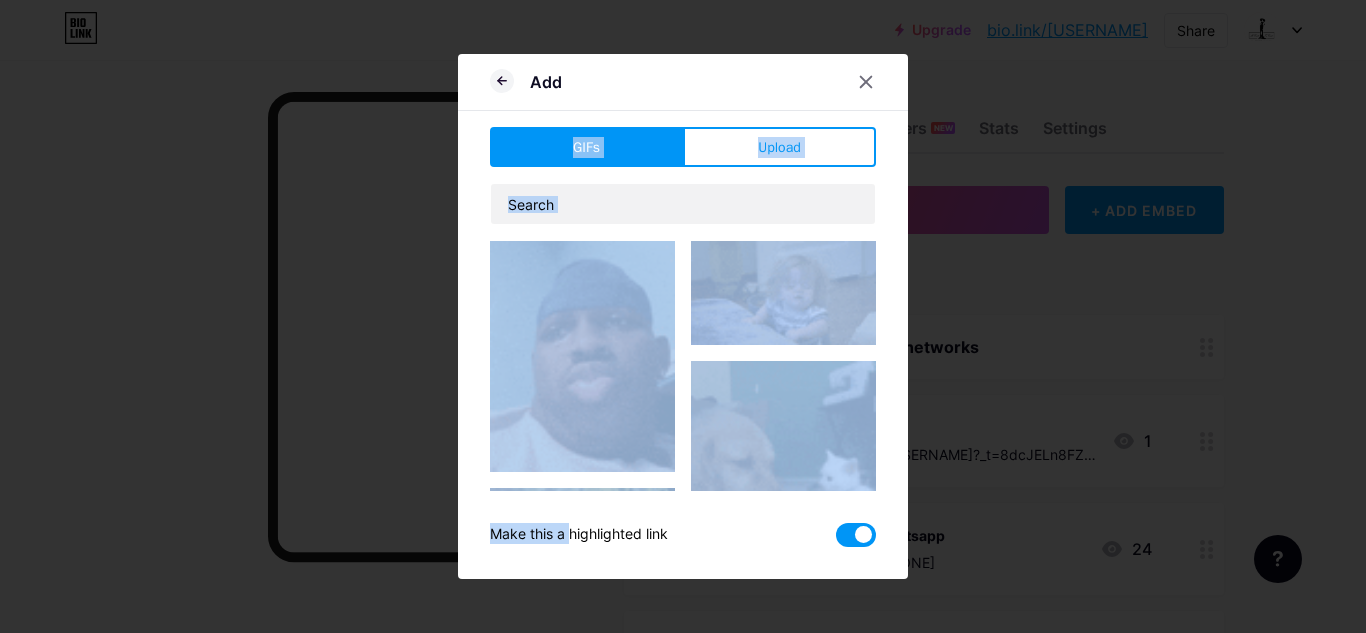 click at bounding box center (683, 1225) 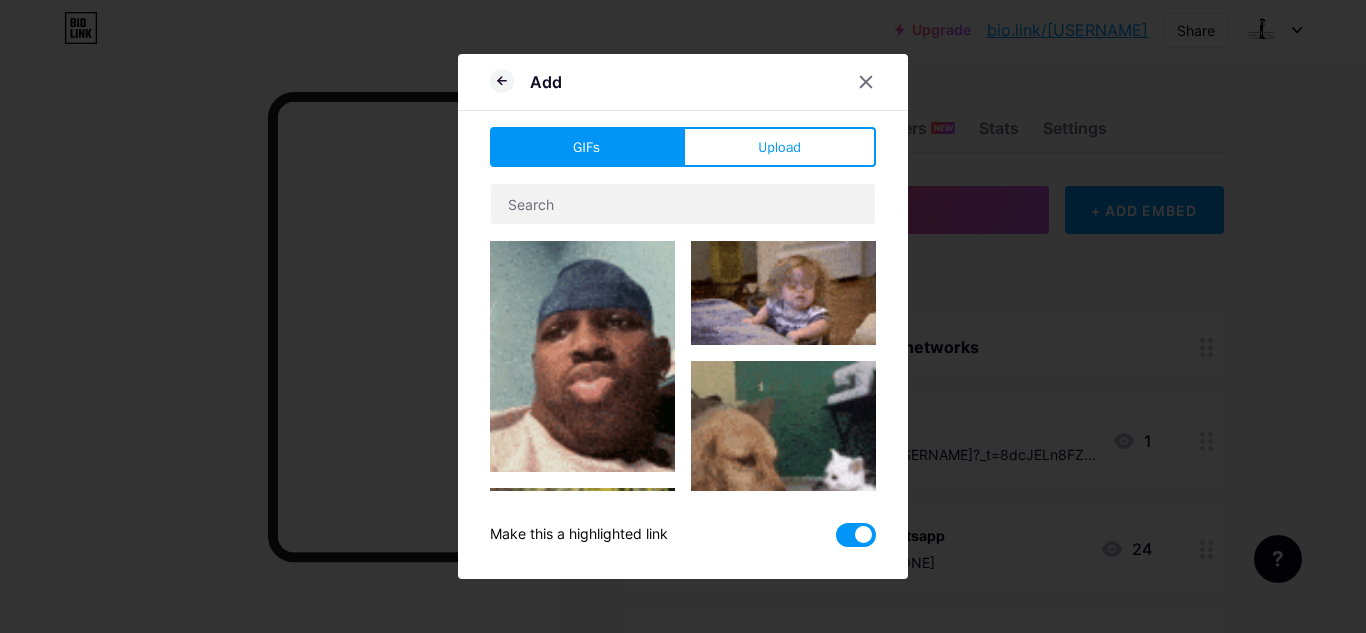 click on "Add" at bounding box center (683, 87) 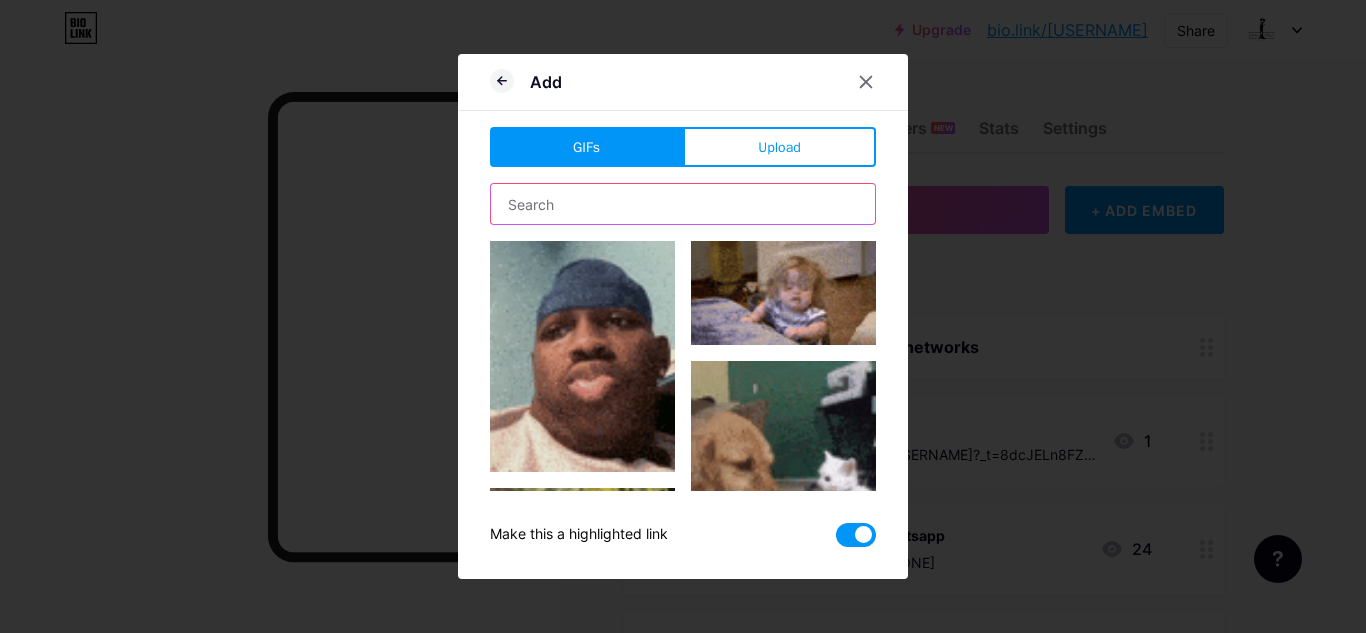 click at bounding box center [683, 204] 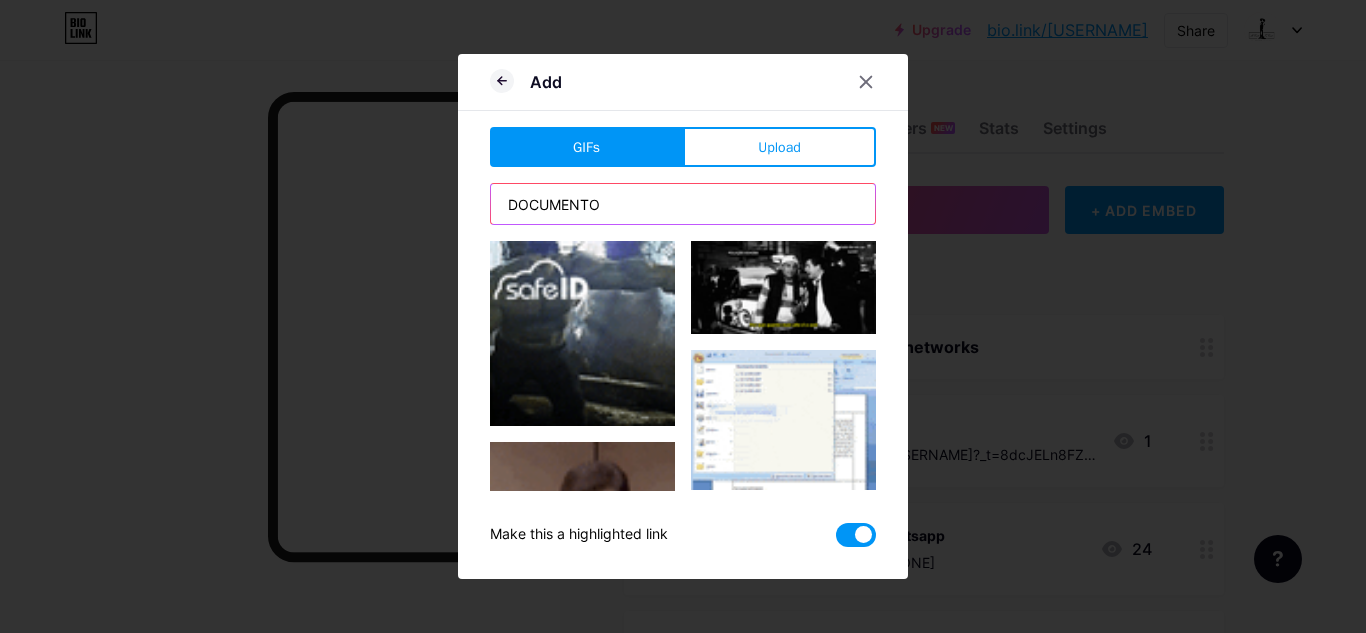scroll, scrollTop: 218, scrollLeft: 0, axis: vertical 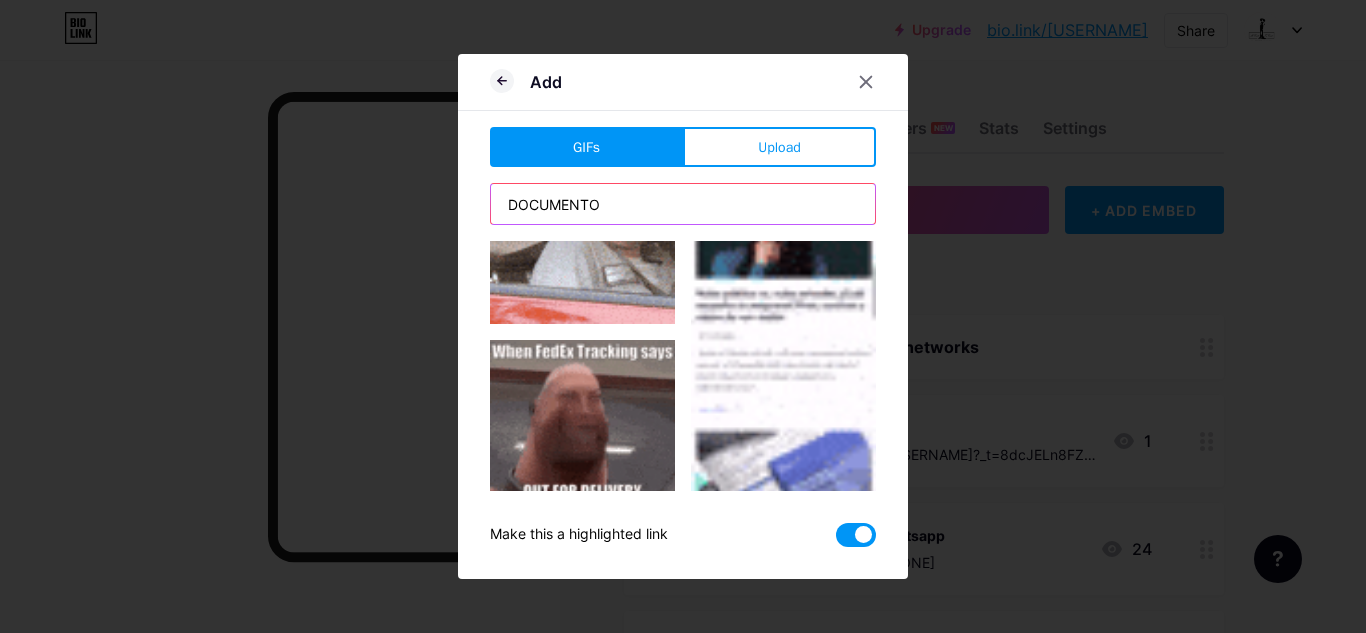 click on "DOCUMENTO" at bounding box center (683, 204) 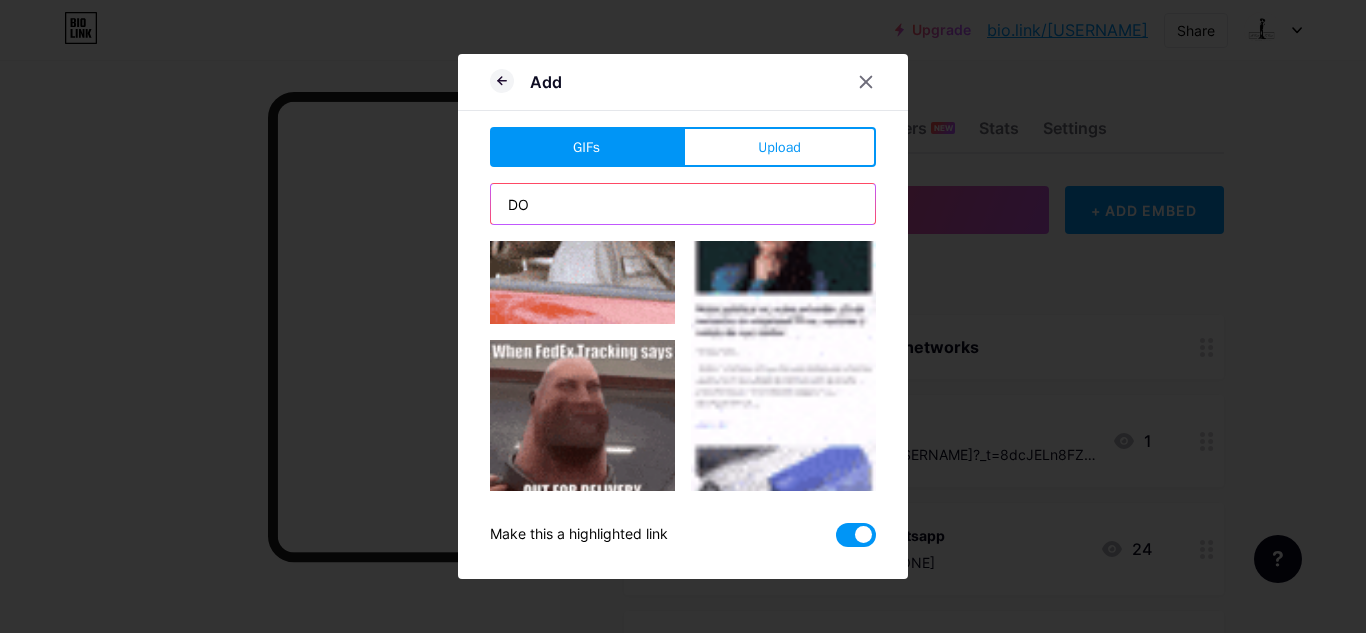 type on "D" 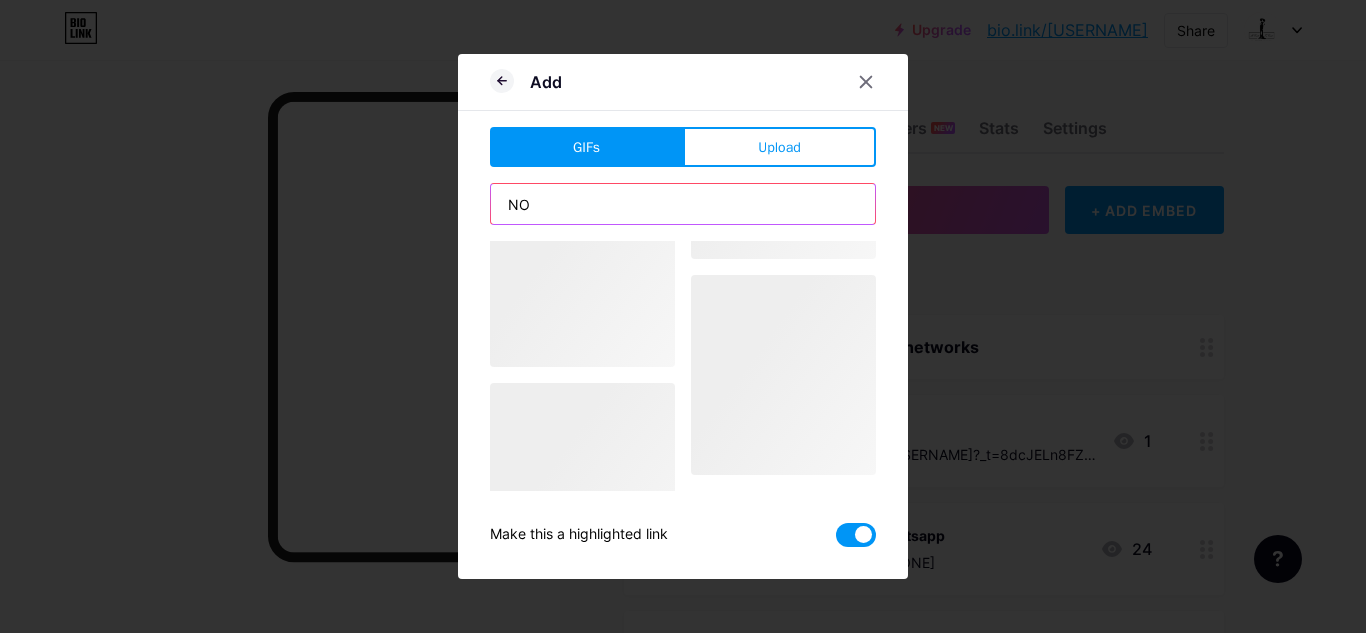 scroll, scrollTop: 0, scrollLeft: 0, axis: both 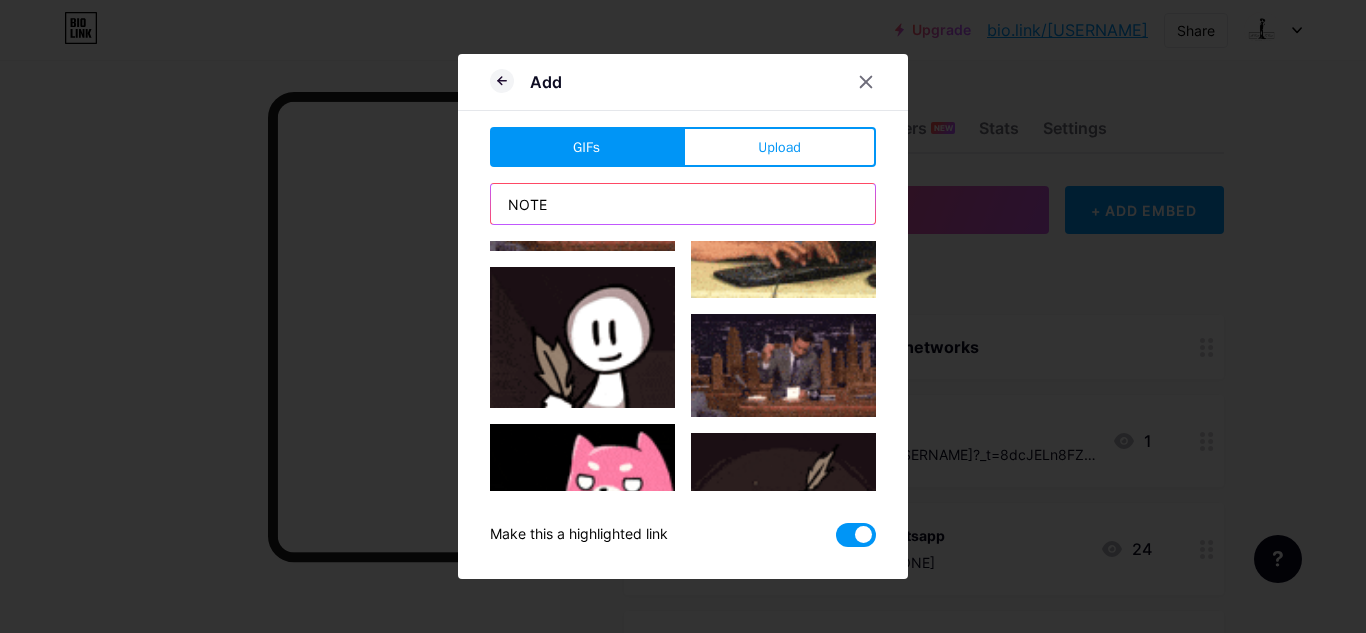 click on "NOTE" at bounding box center [683, 204] 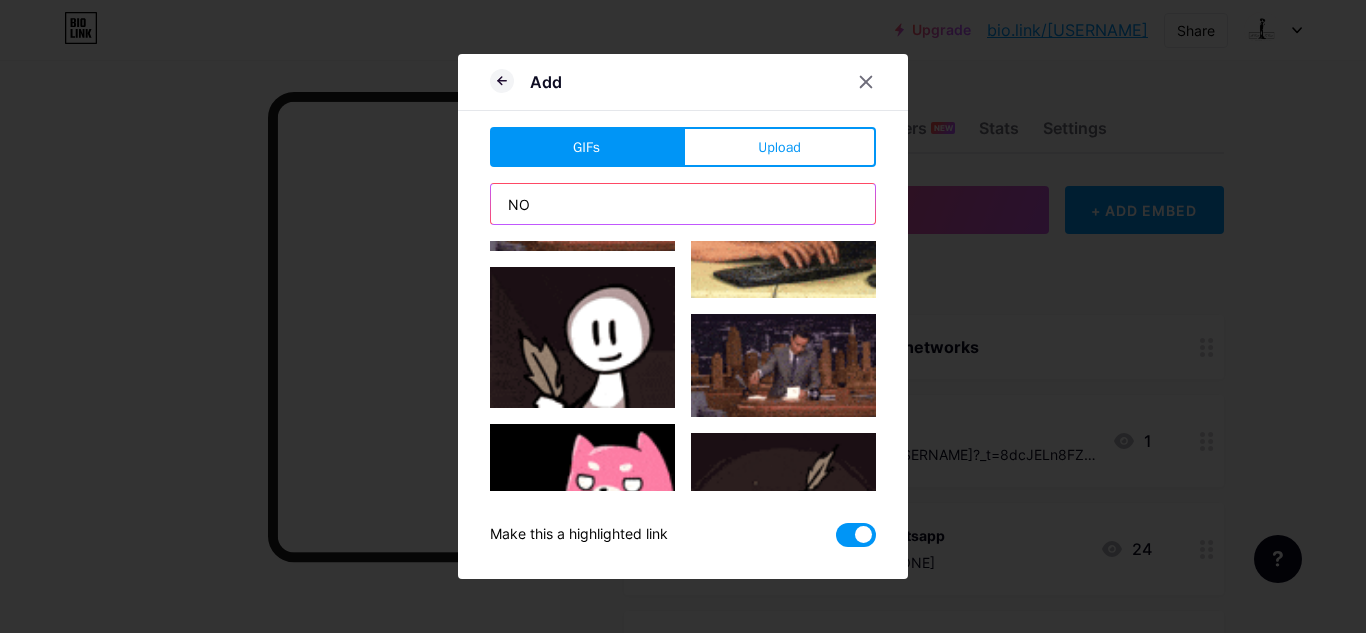 type on "N" 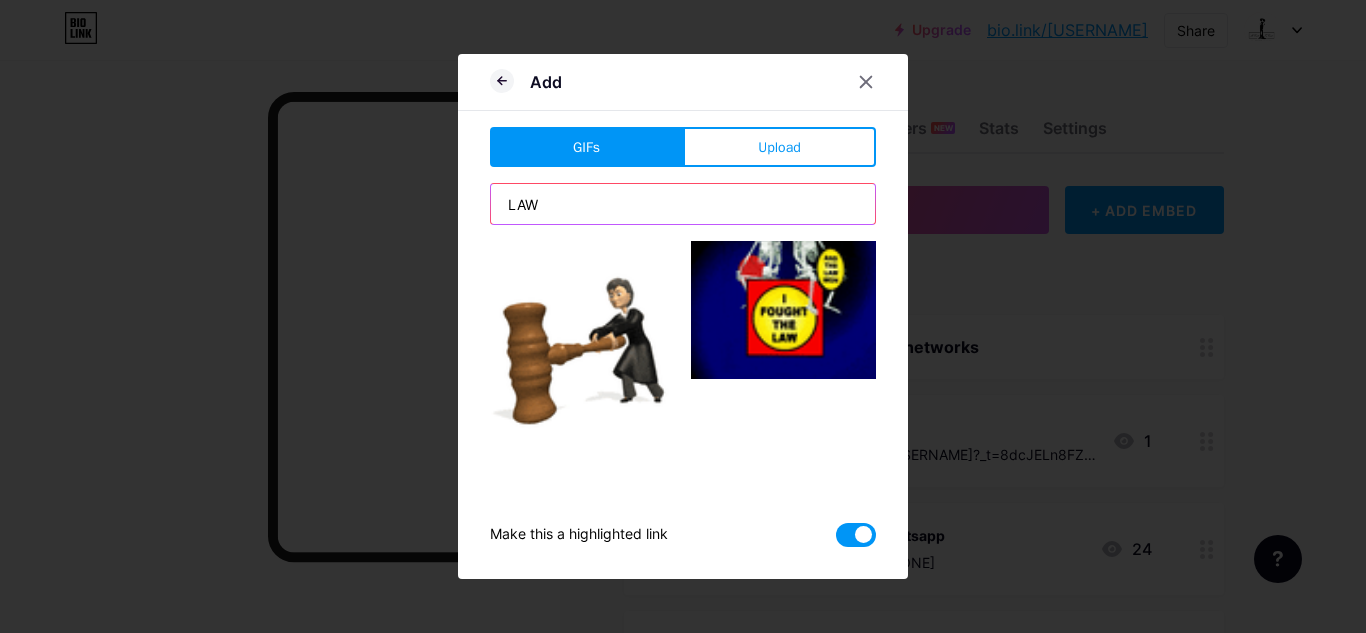 scroll, scrollTop: 3270, scrollLeft: 0, axis: vertical 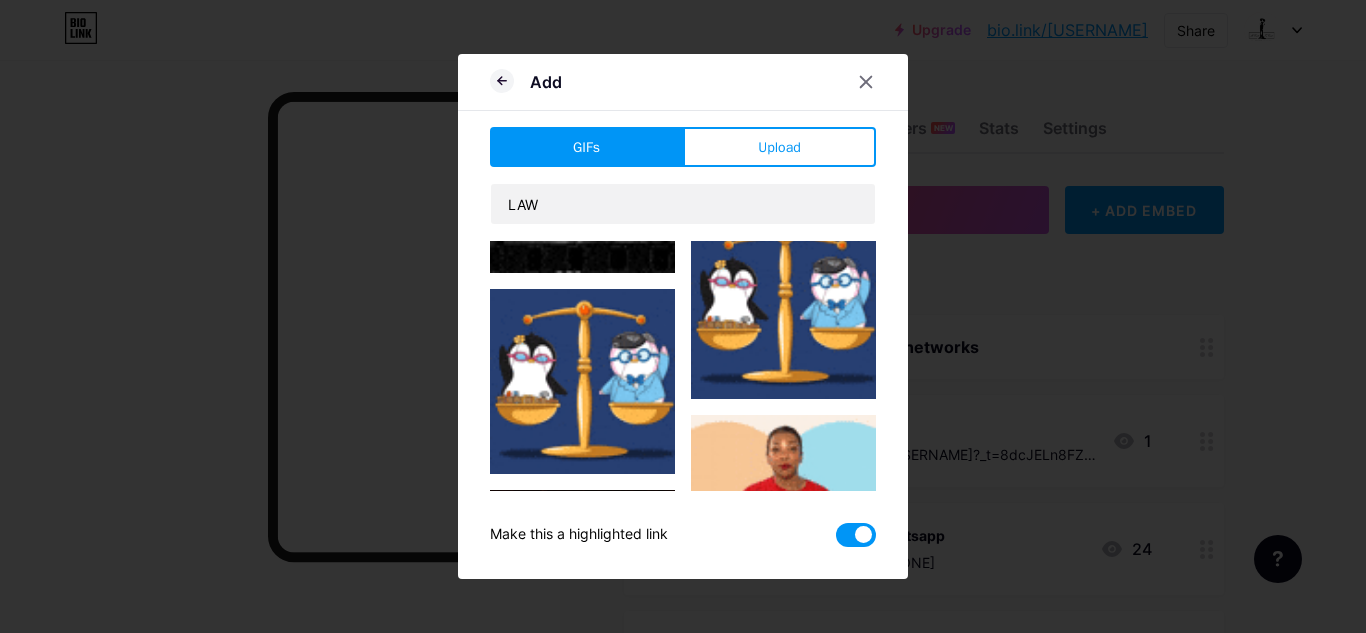 click on "GIFs     Upload       Content
YouTube
Play YouTube video without leaving your page.
ADD
Vimeo
Play Vimeo video without leaving your page.
ADD
Tiktok
Grow your TikTok following
ADD
Tweet
Embed a tweet.
ADD
Reddit
Showcase your Reddit profile
ADD
Spotify
Embed Spotify to play the preview of a track.
ADD
Twitch
Play Twitch video without leaving your page.
ADD
ADD
ADD" at bounding box center (683, 337) 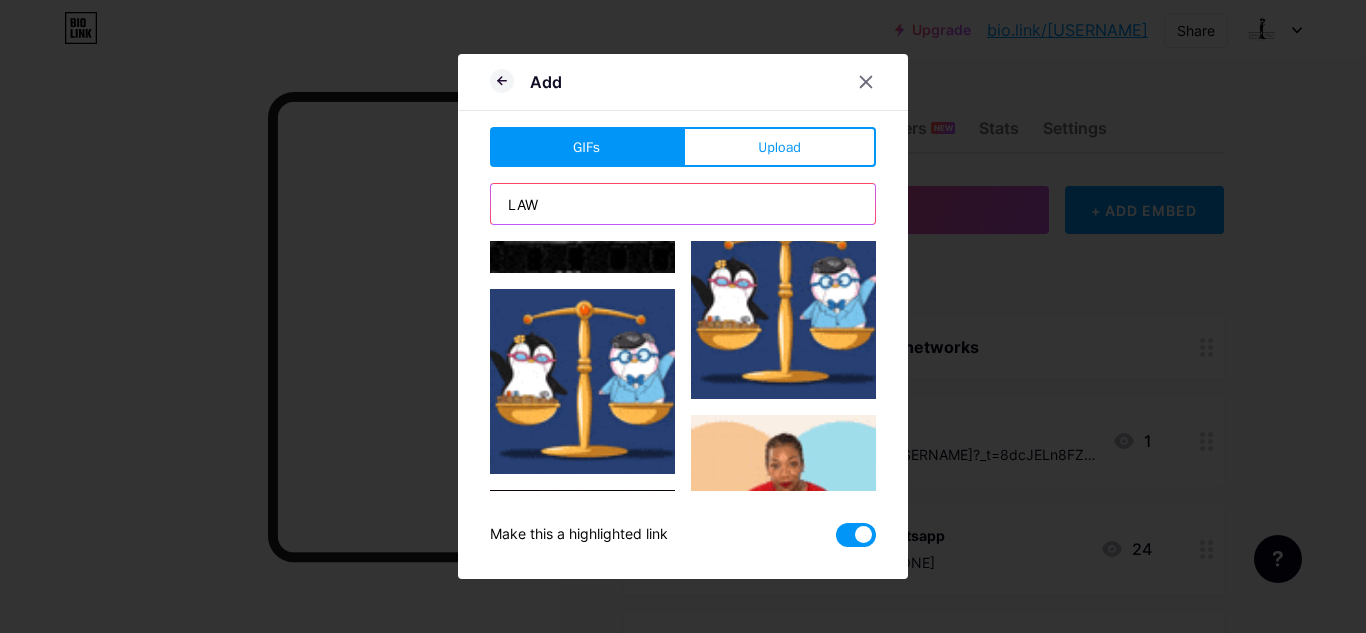 click on "LAW" at bounding box center [683, 204] 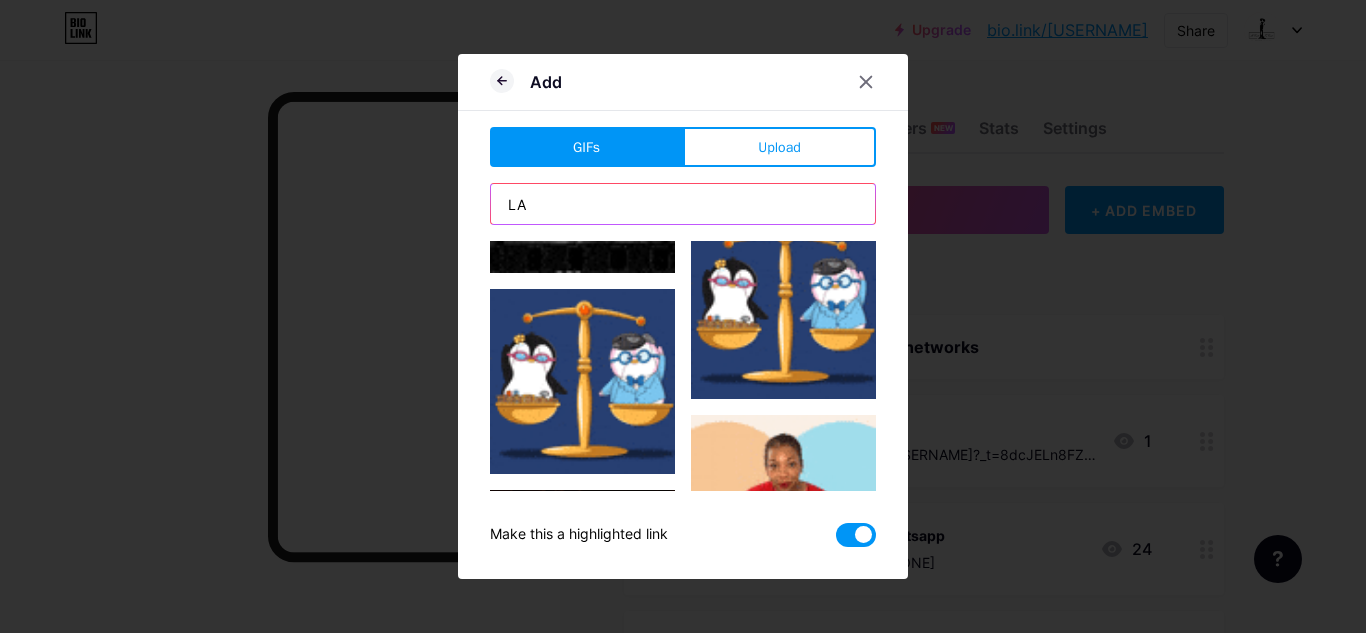 type on "L" 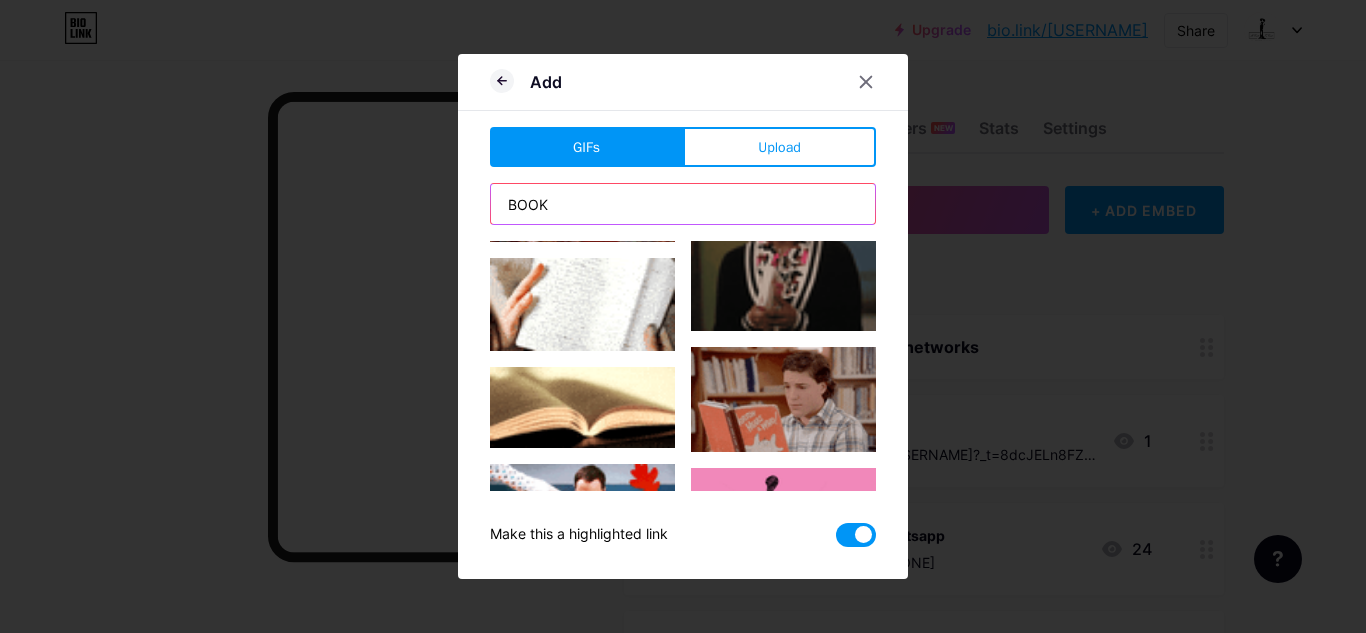 scroll, scrollTop: 1330, scrollLeft: 0, axis: vertical 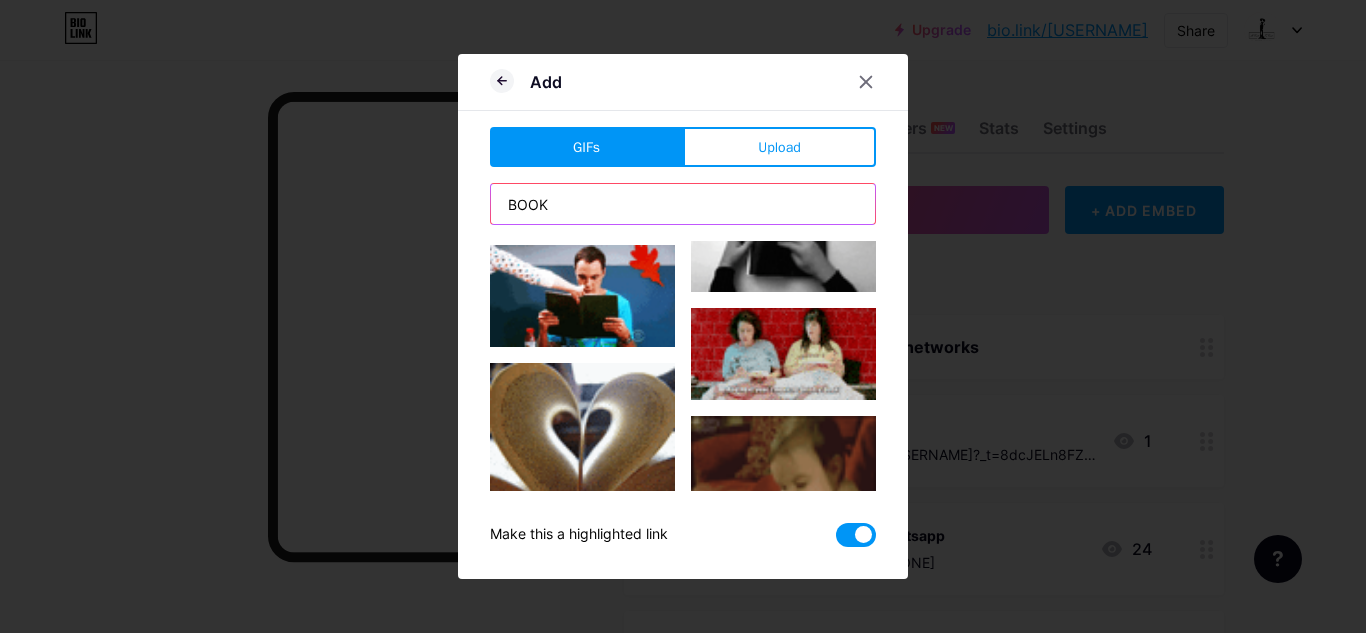 click on "BOOK" at bounding box center (683, 204) 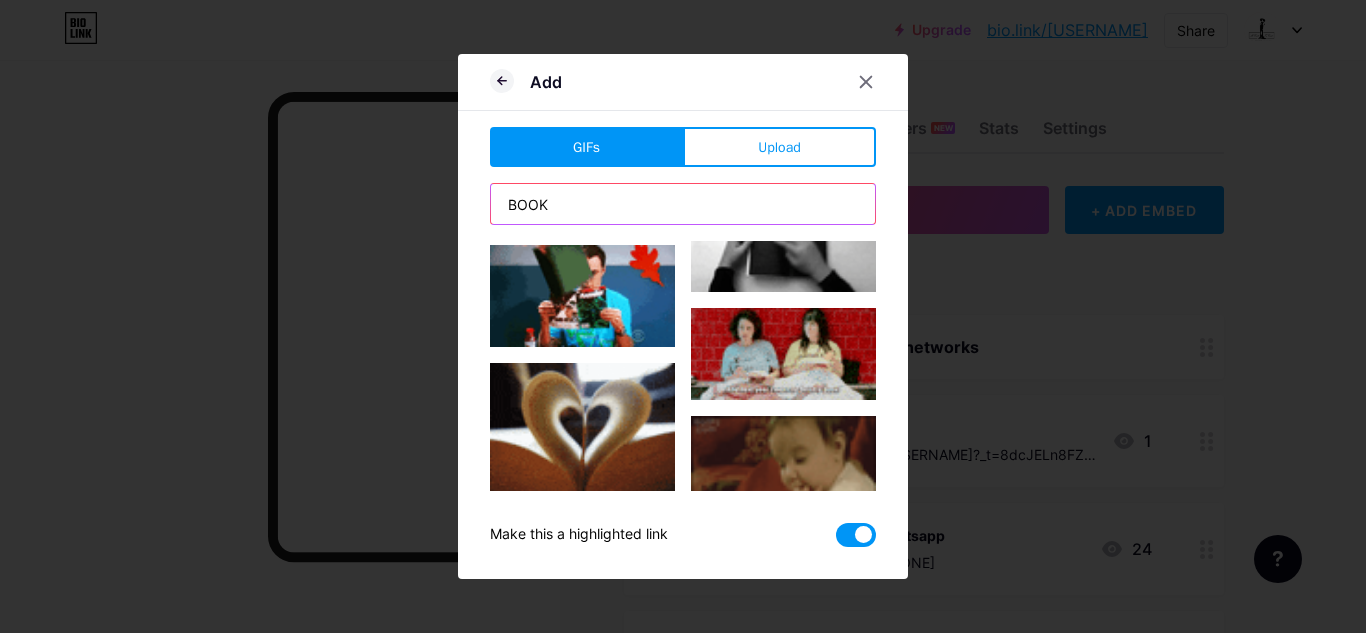 click on "BOOK" at bounding box center [683, 204] 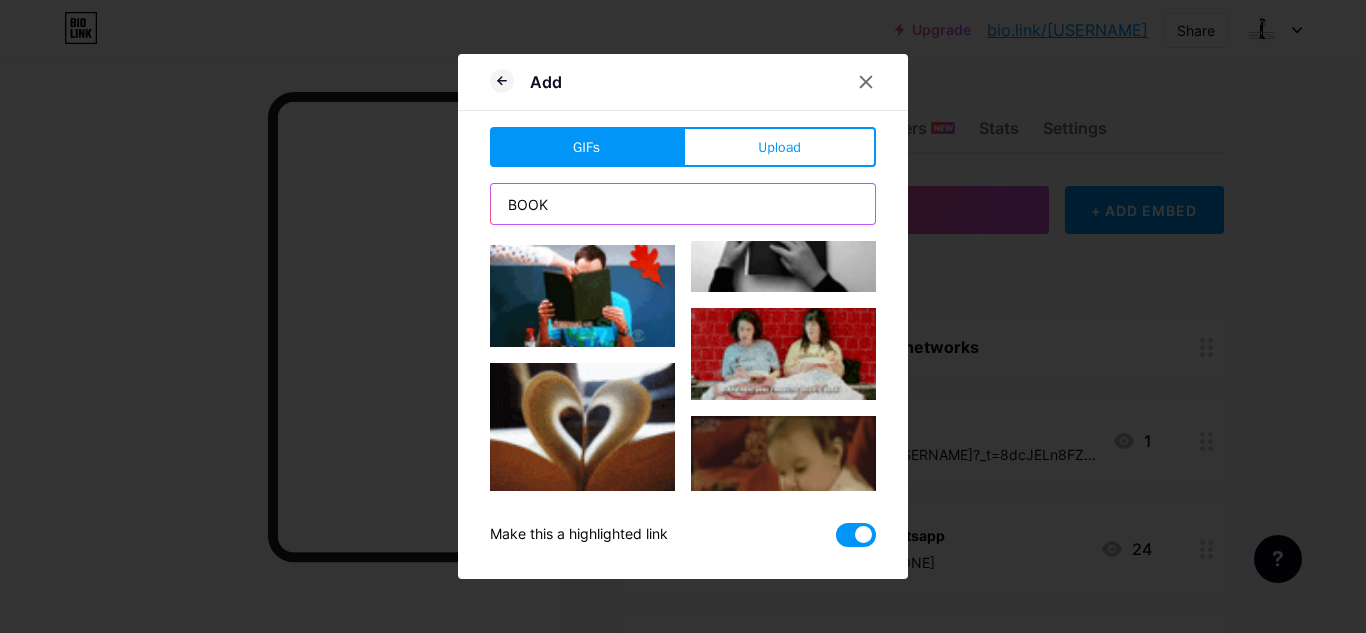 click on "BOOK" at bounding box center [683, 204] 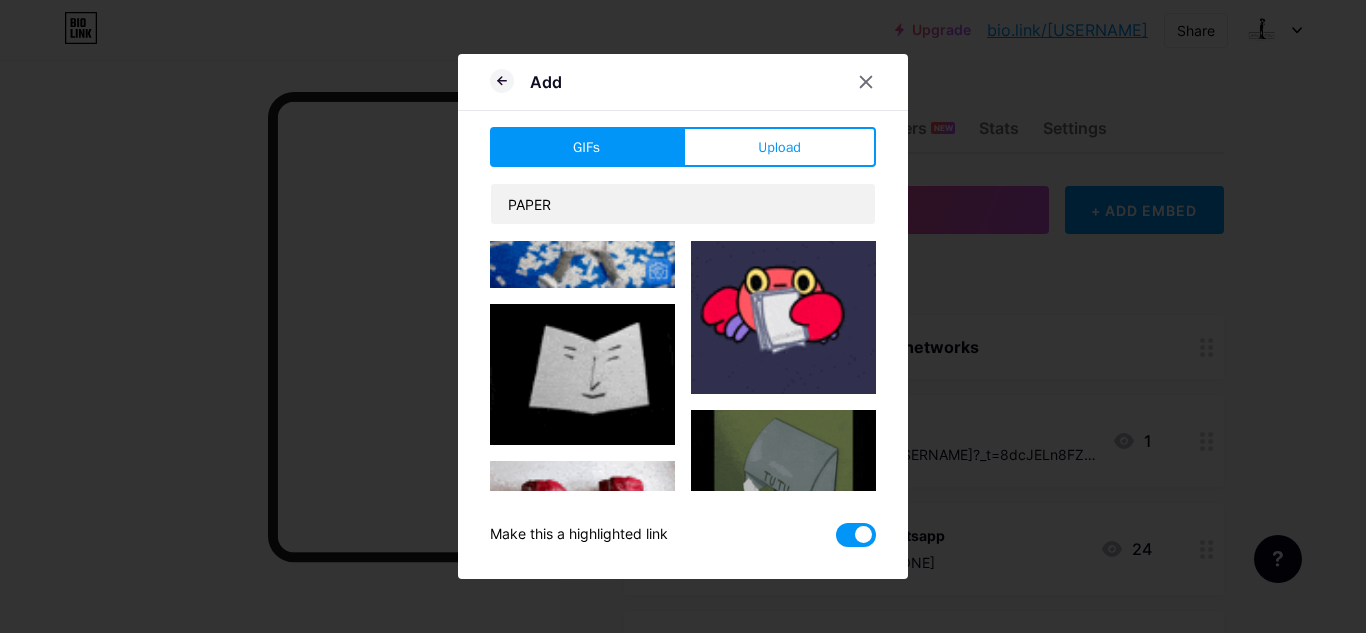 scroll, scrollTop: 3240, scrollLeft: 0, axis: vertical 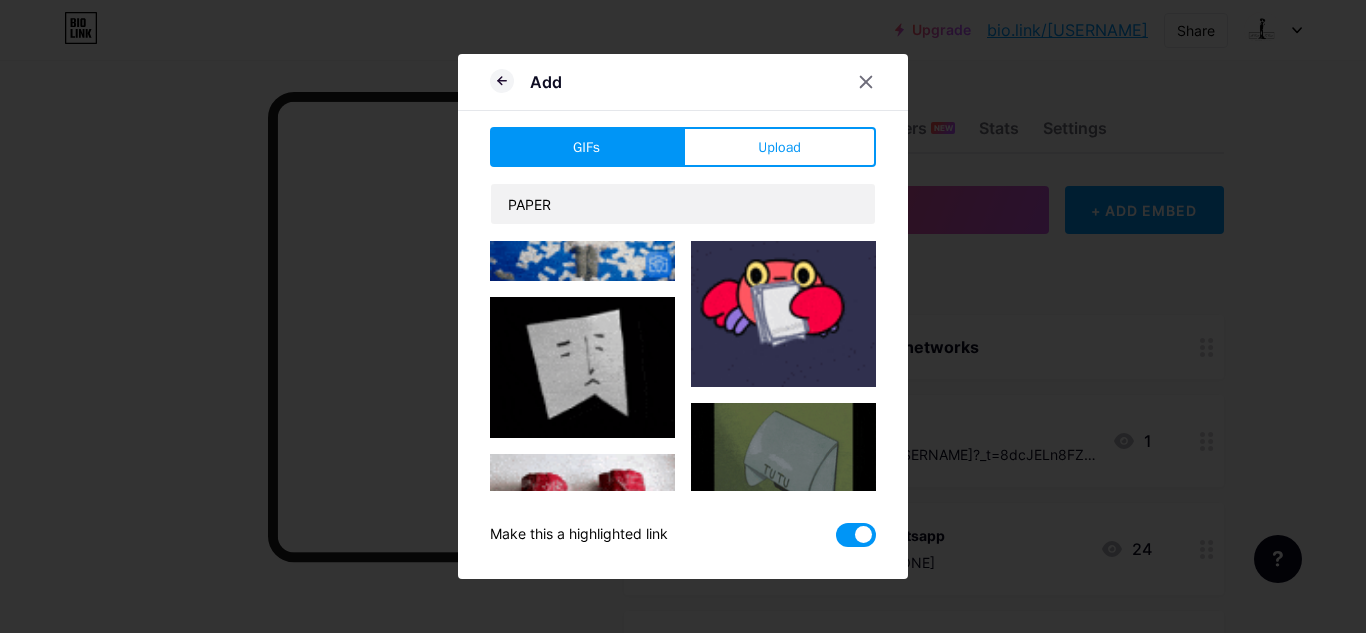 click on "PAPER
Make this a highlighted link" at bounding box center (683, 365) 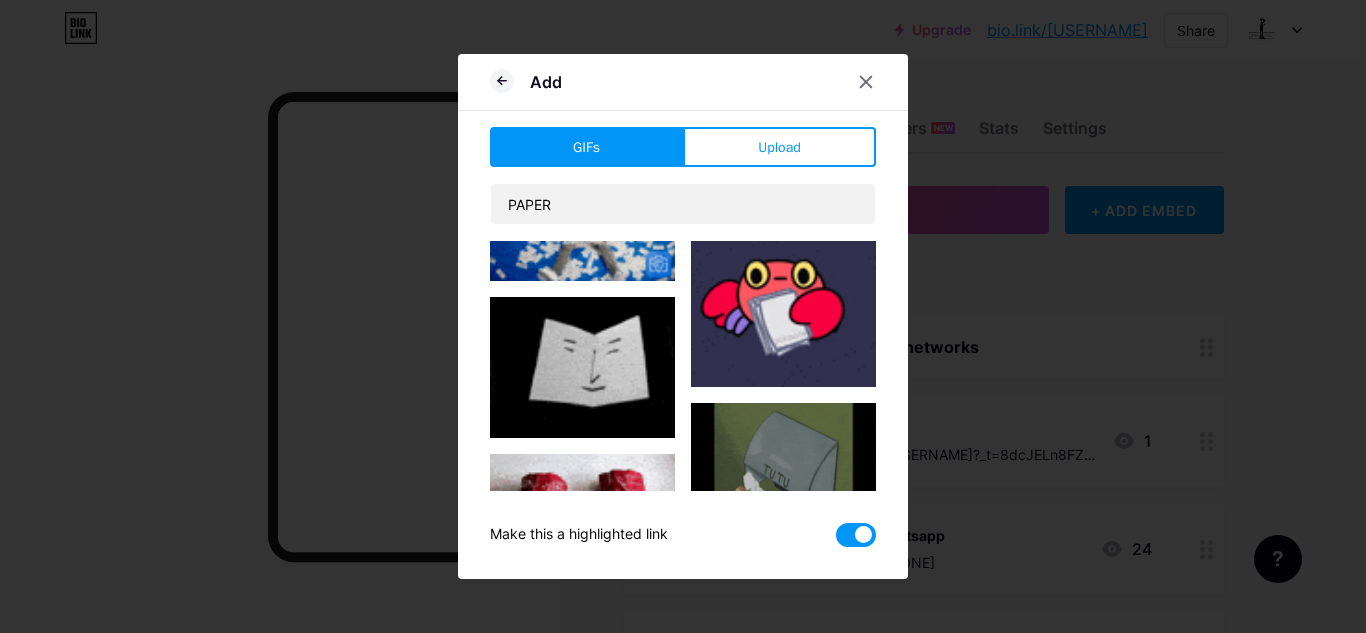 click on "PAPER
Make this a highlighted link" at bounding box center (683, 365) 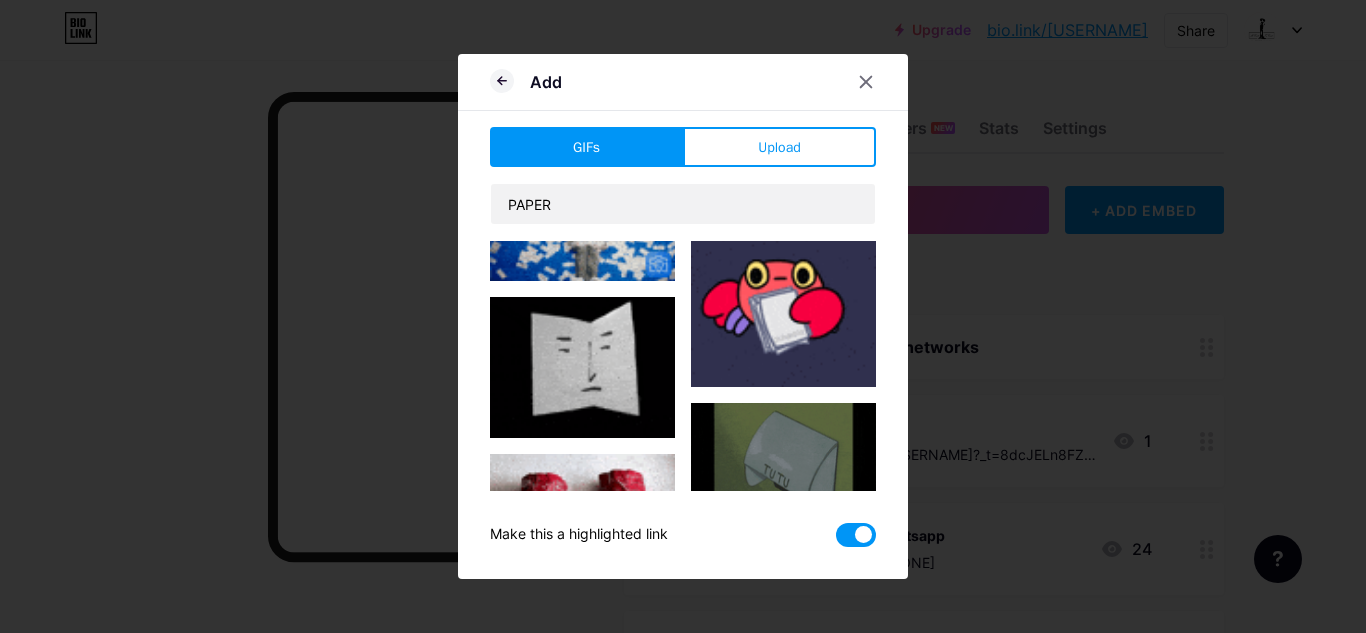 click on "PAPER
Make this a highlighted link" at bounding box center [683, 365] 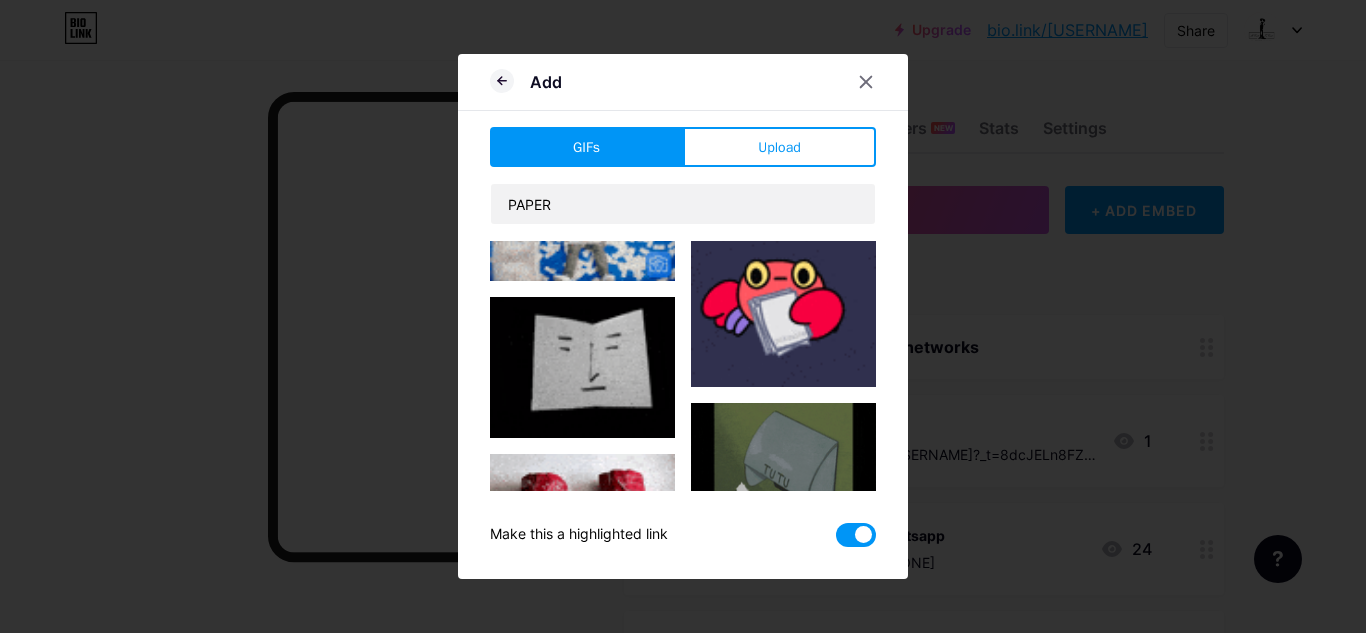 click on "PAPER
Make this a highlighted link" at bounding box center (683, 365) 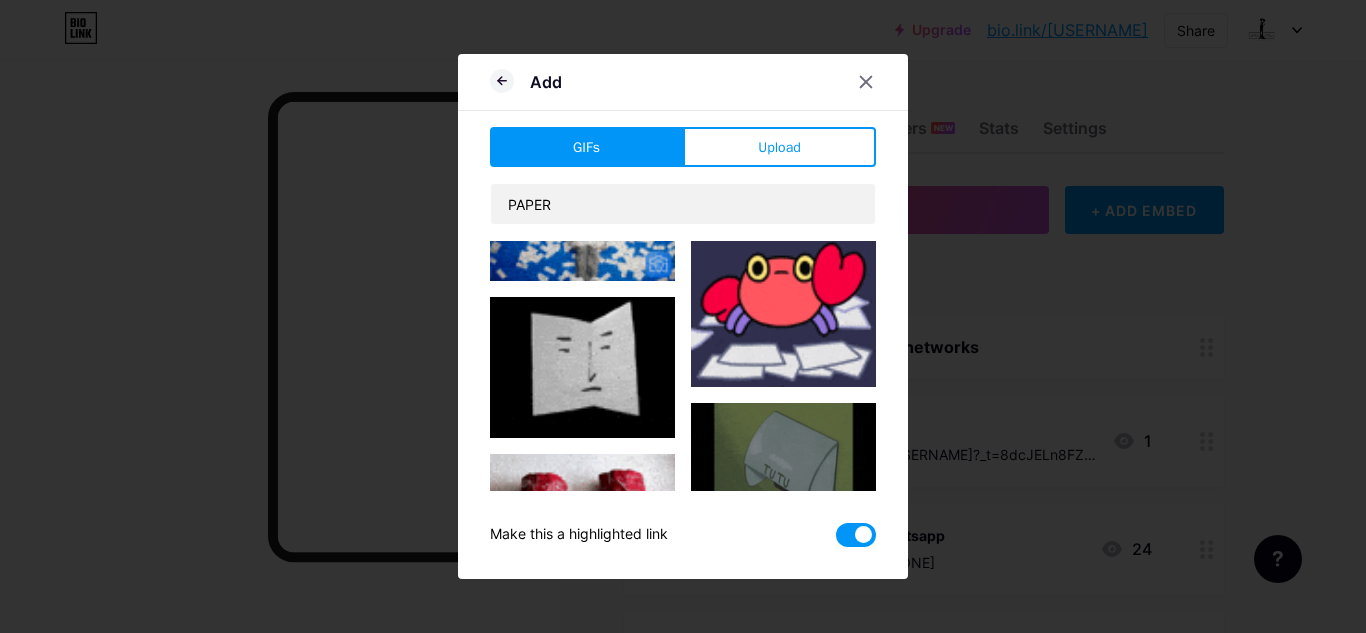 click on "PAPER
Make this a highlighted link" at bounding box center [683, 365] 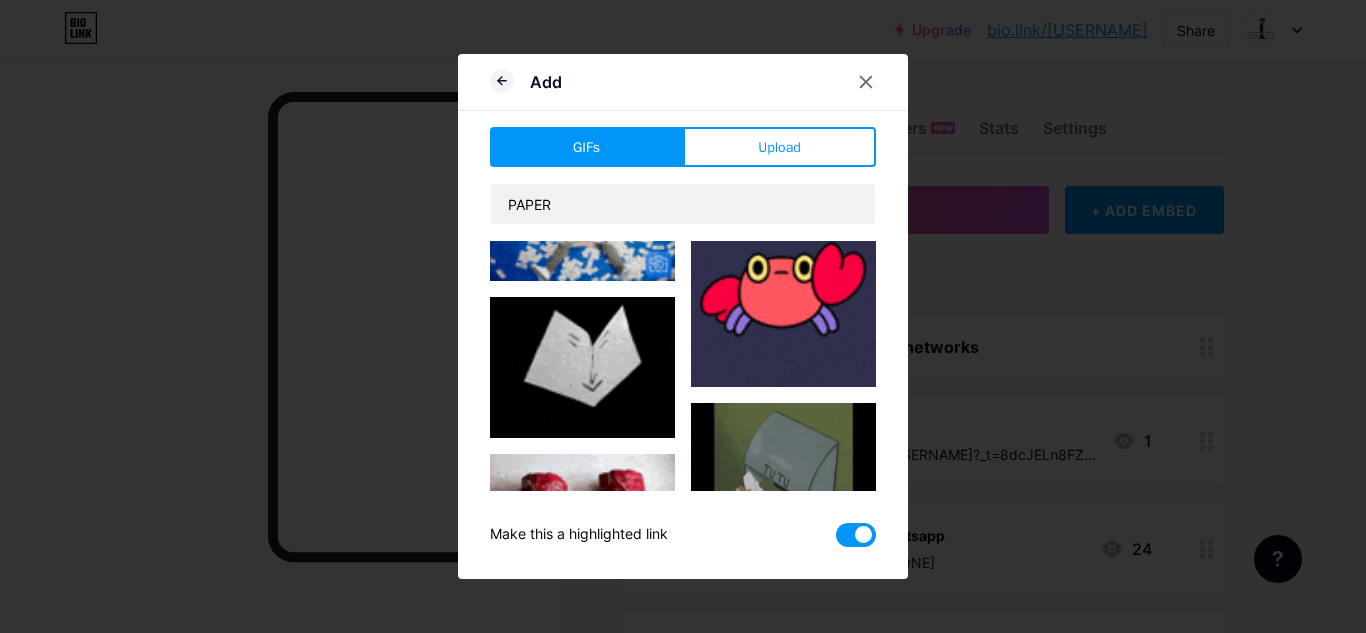 click on "PAPER
Make this a highlighted link" at bounding box center (683, 365) 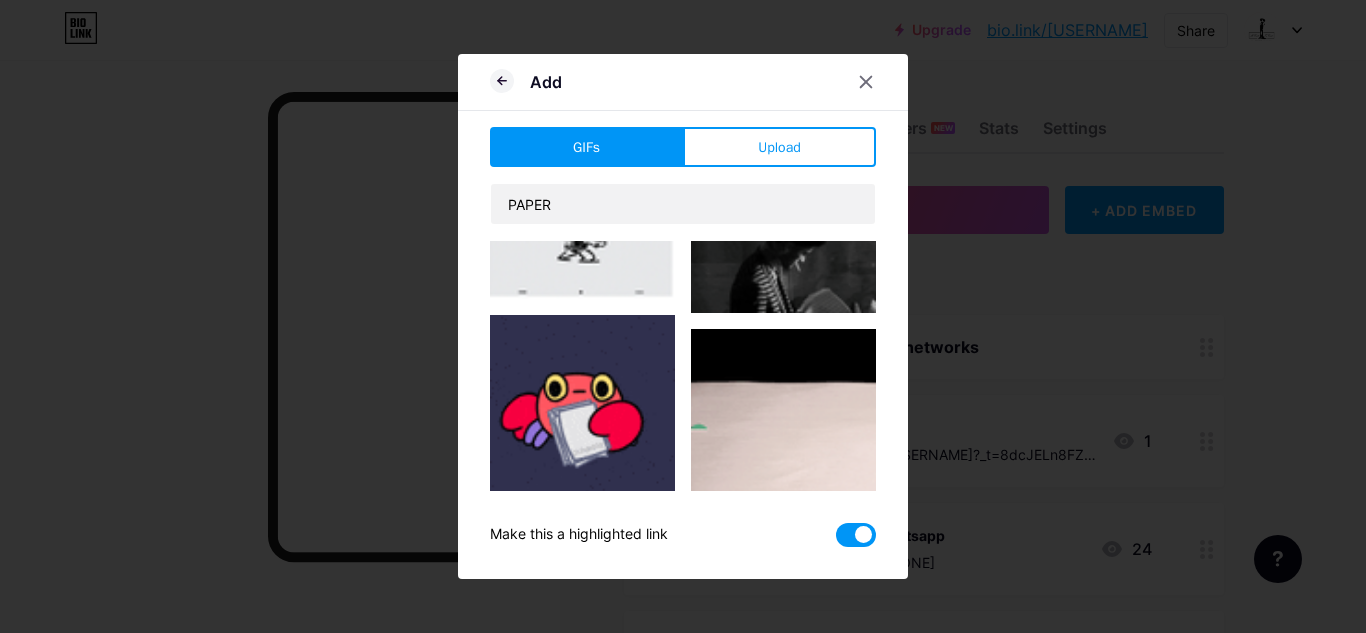scroll, scrollTop: 5520, scrollLeft: 0, axis: vertical 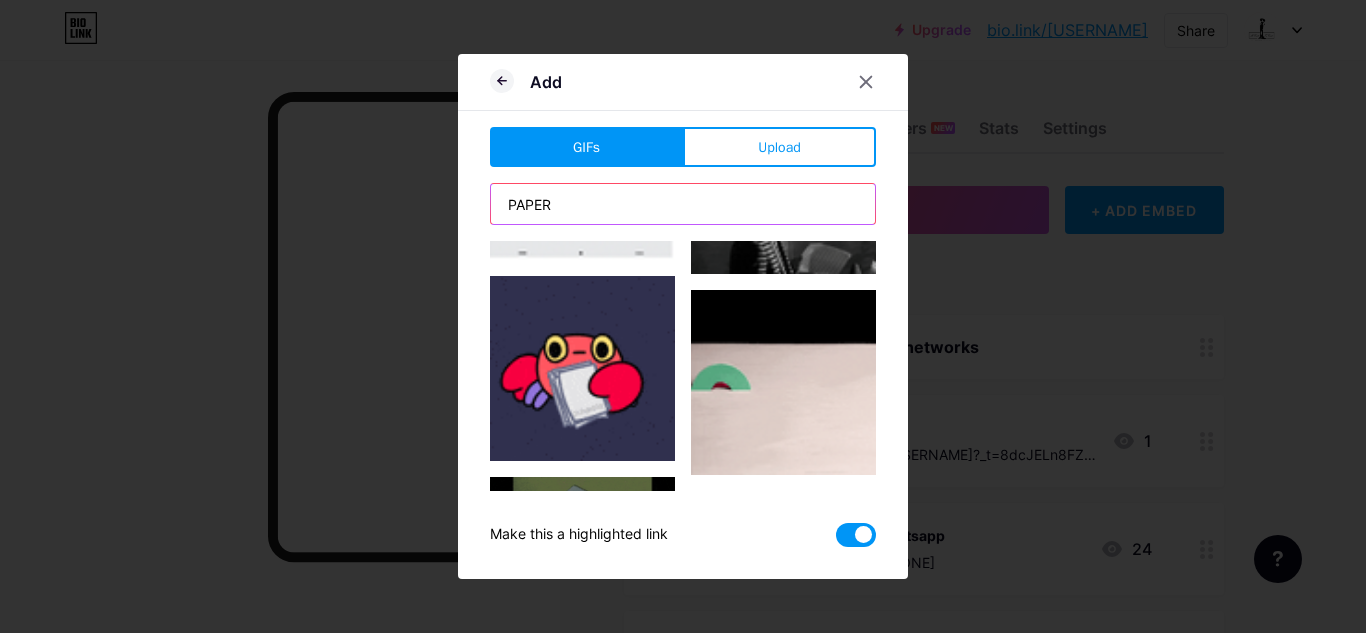 click on "PAPER" at bounding box center (683, 204) 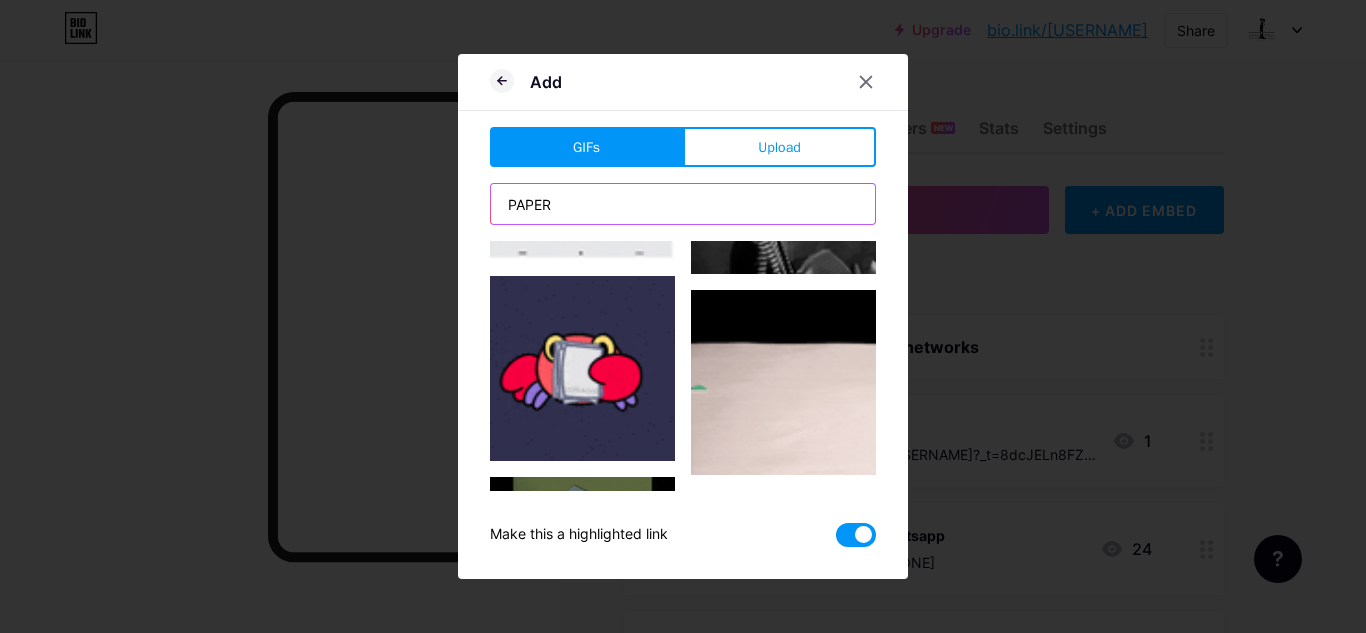 click on "PAPER" at bounding box center (683, 204) 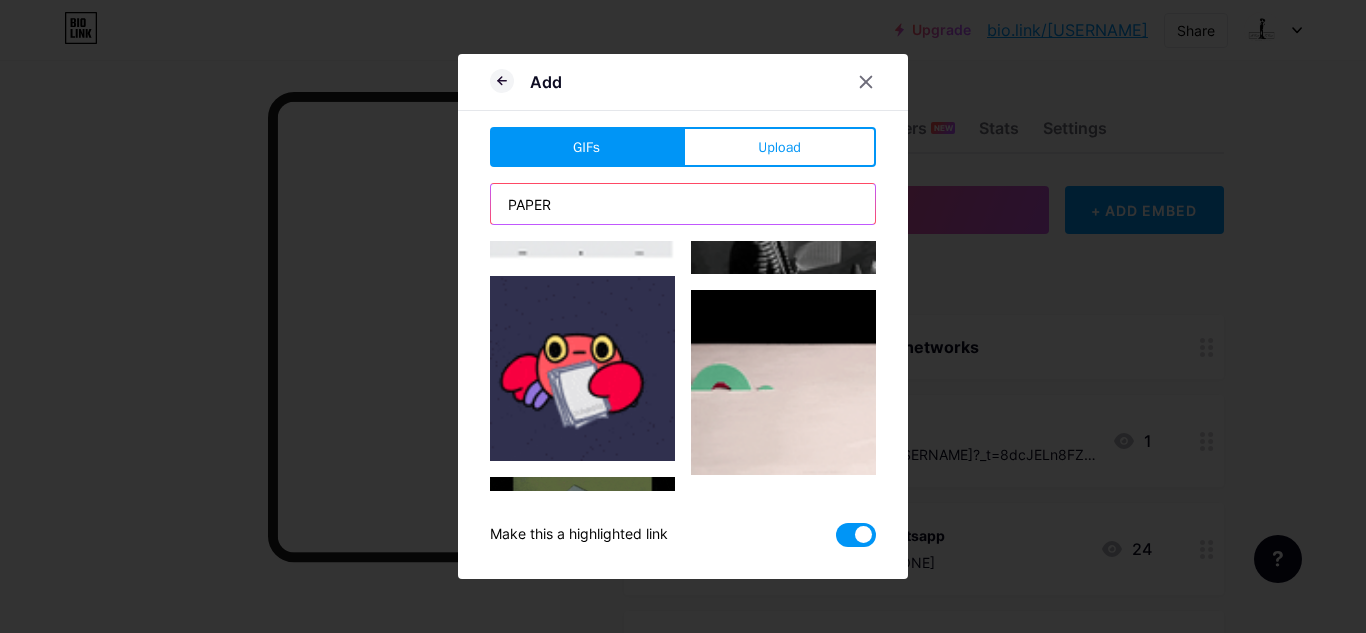 click on "PAPER" at bounding box center (683, 204) 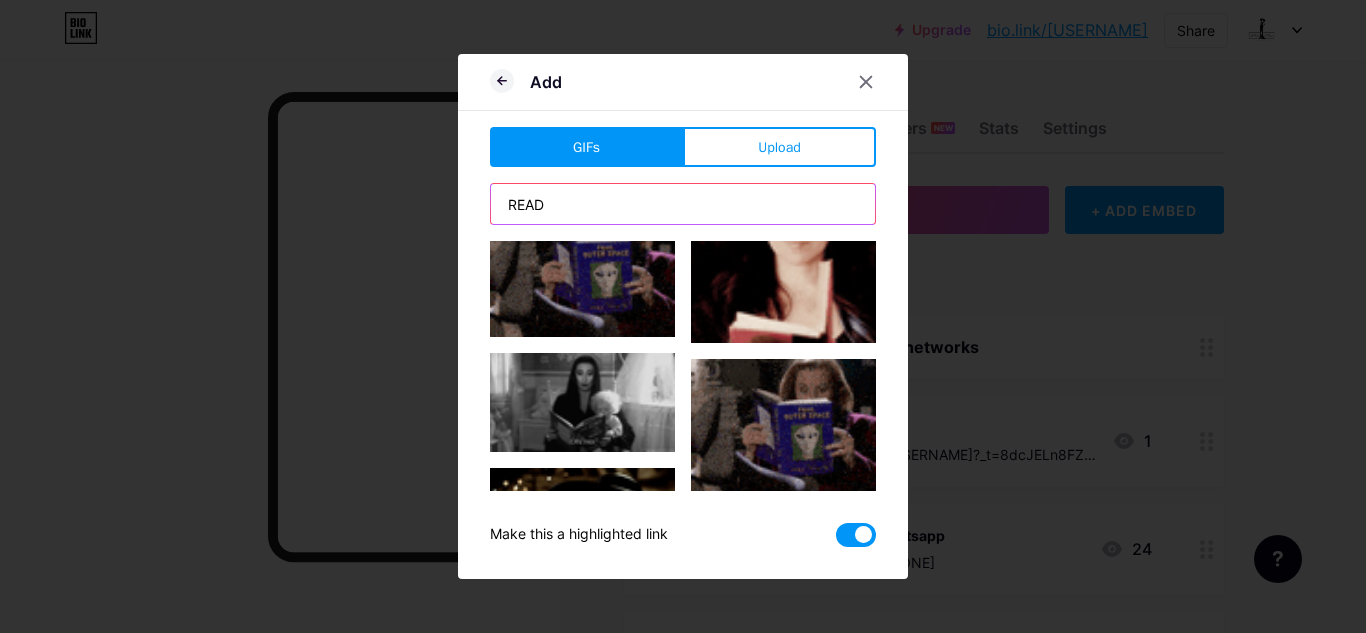 scroll, scrollTop: 2080, scrollLeft: 0, axis: vertical 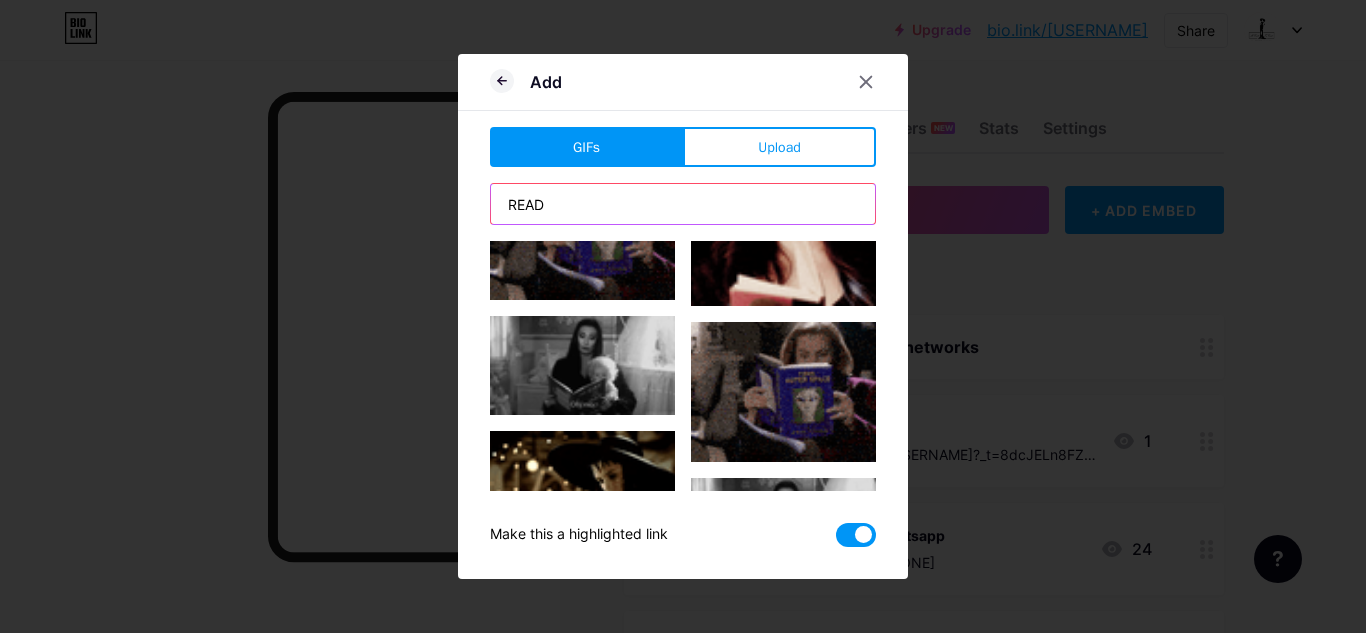 click on "READ" at bounding box center [683, 204] 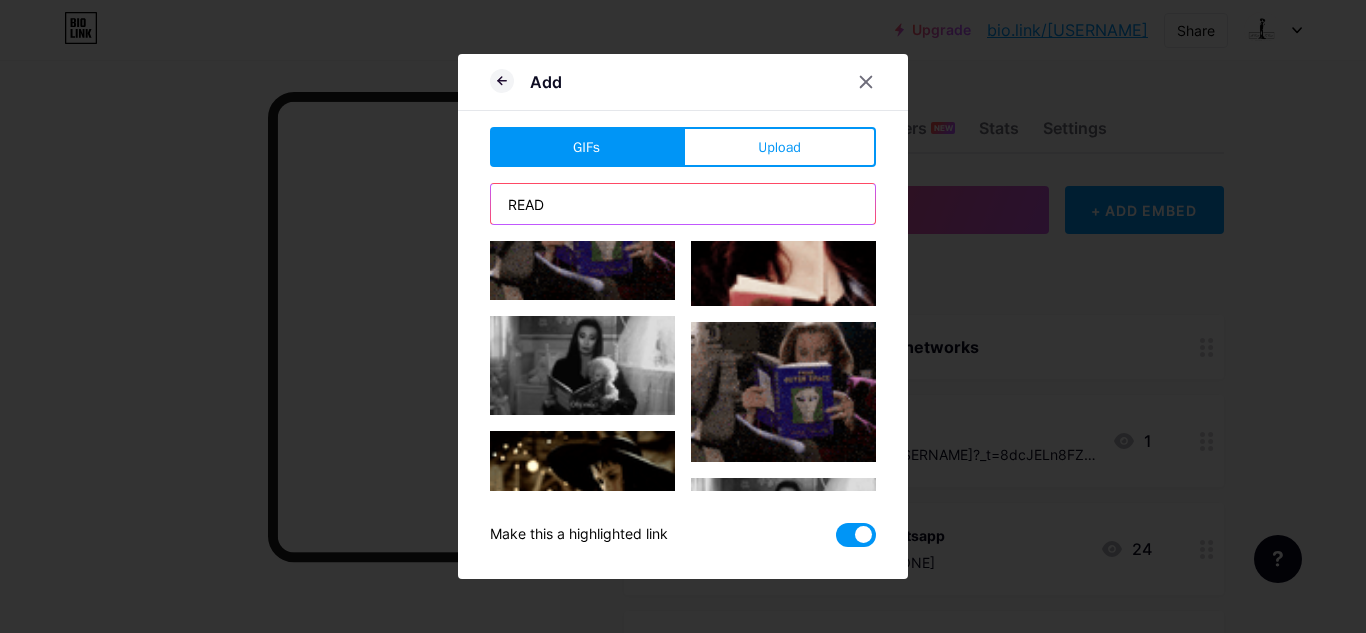 click on "READ" at bounding box center (683, 204) 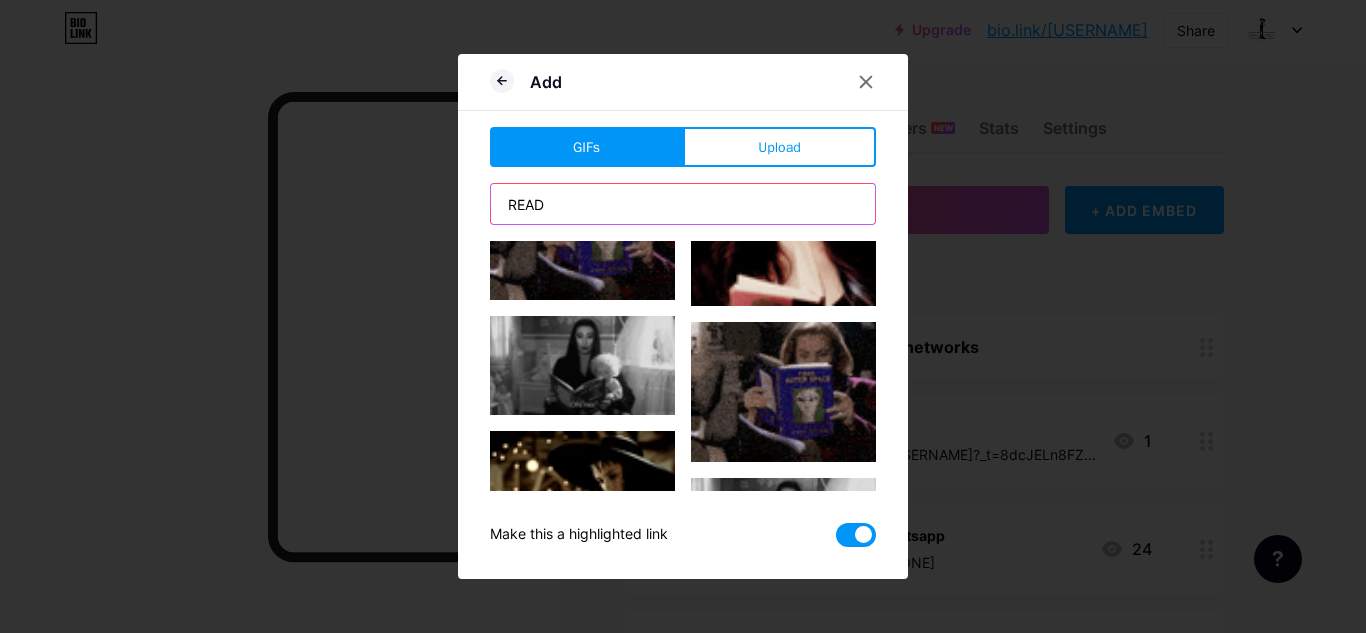 click on "READ" at bounding box center (683, 204) 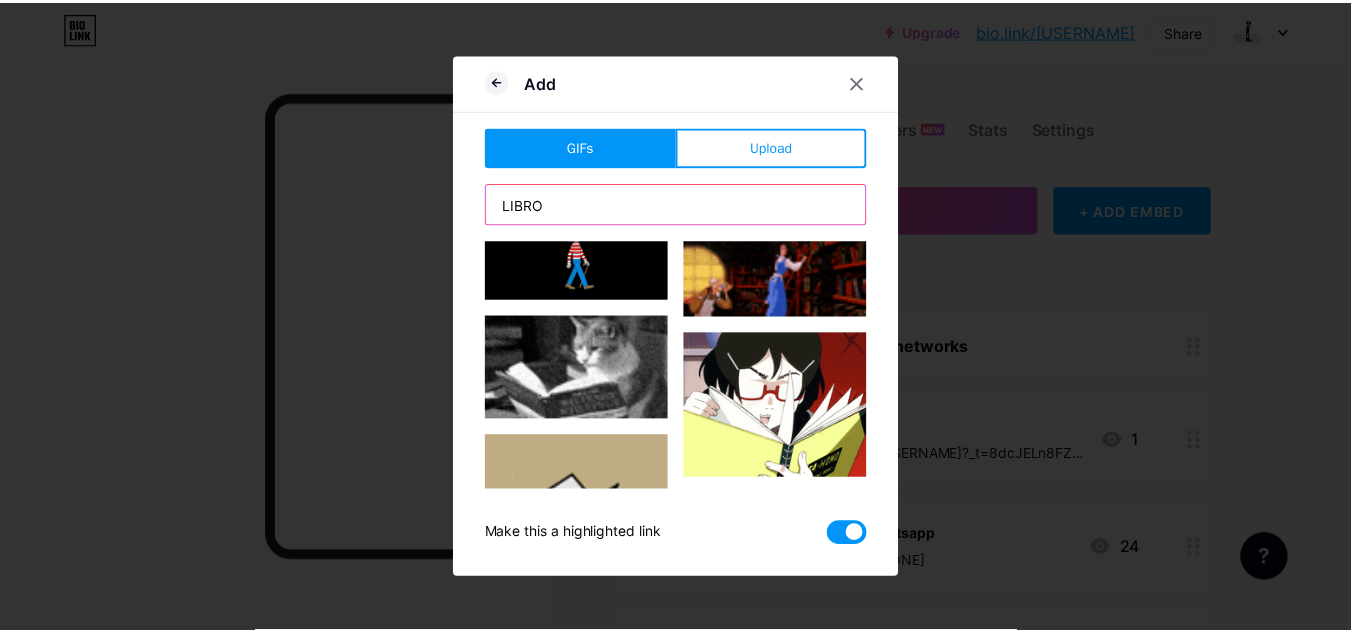scroll, scrollTop: 720, scrollLeft: 0, axis: vertical 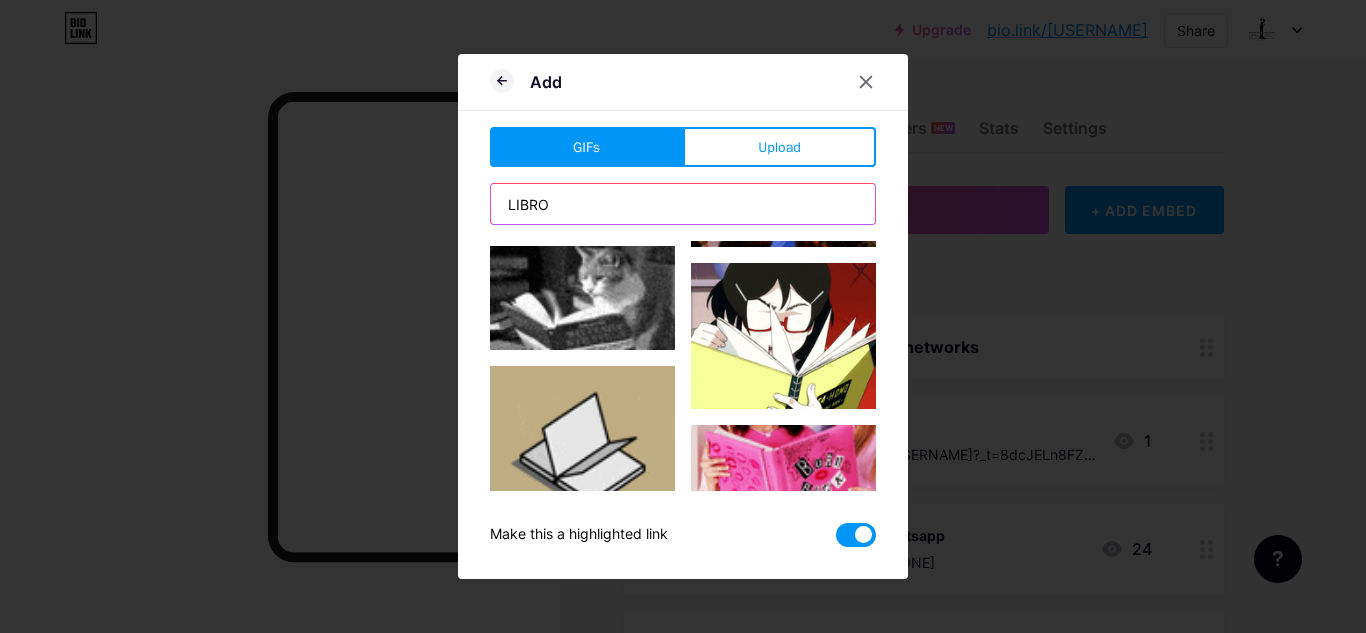 type on "LIBRO" 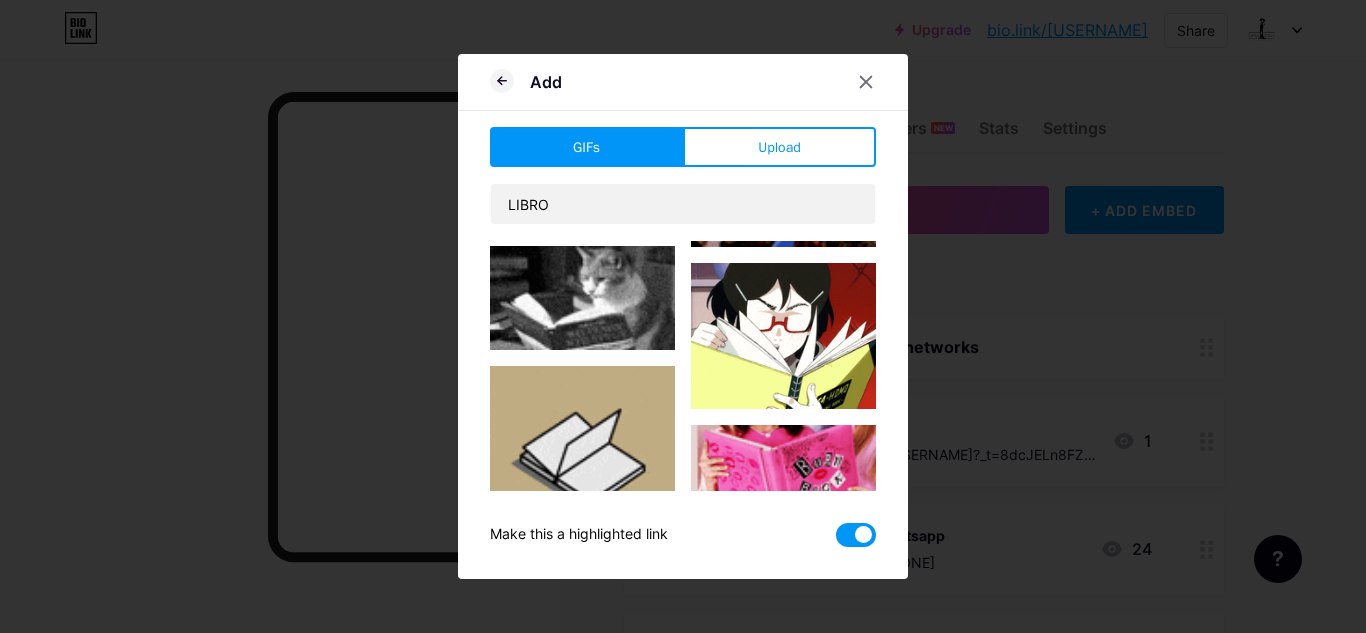 click at bounding box center [582, 458] 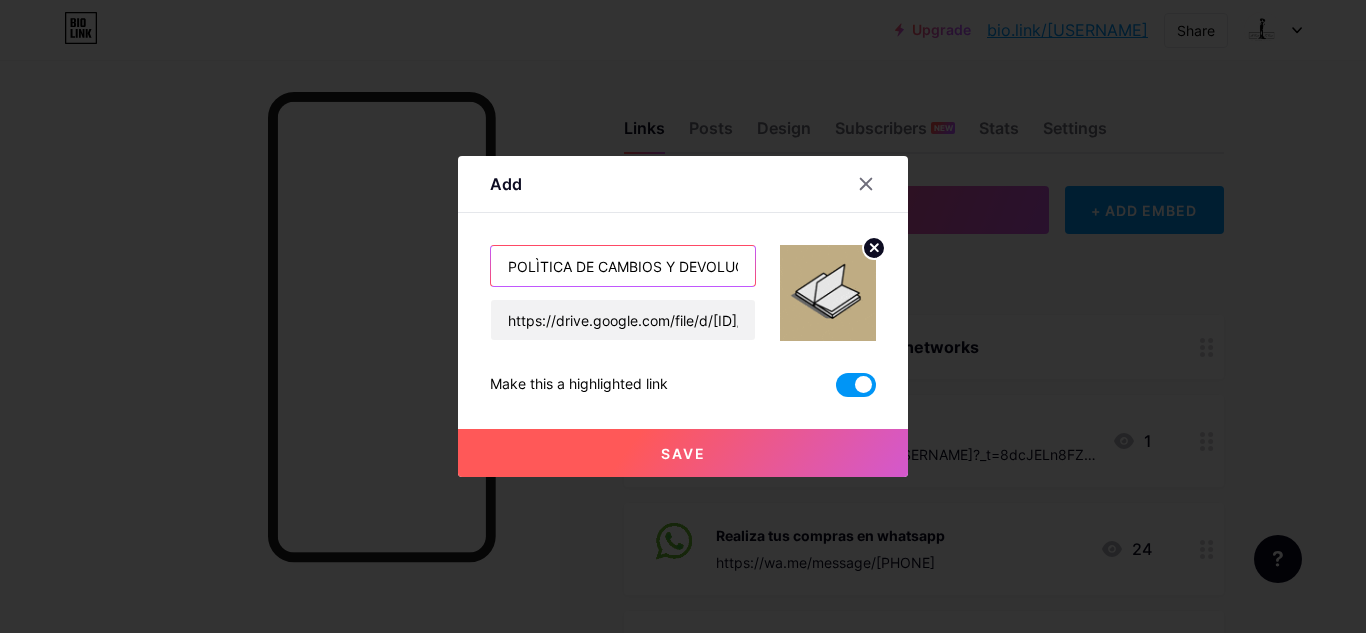 click on "POLÌTICA DE CAMBIOS Y DEVOLUCIONES" at bounding box center (623, 266) 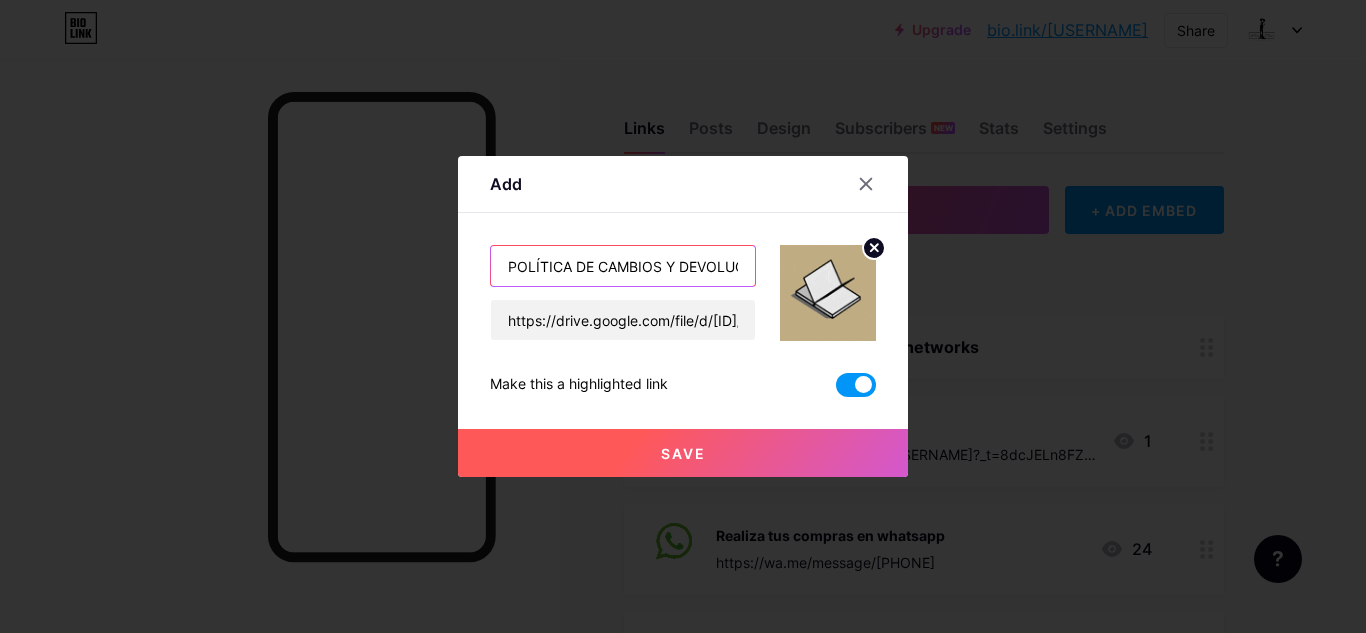 click on "POLÍTICA DE CAMBIOS Y DEVOLUCIONES" at bounding box center [623, 266] 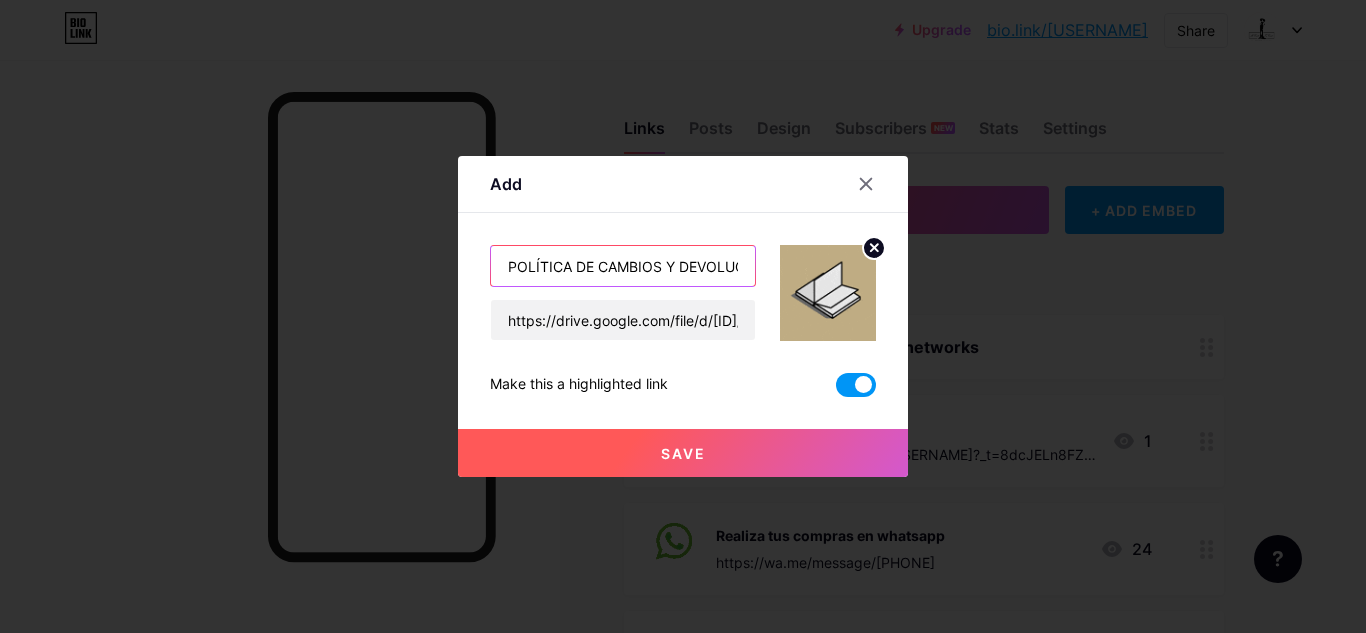 click on "POLÍTICA DE CAMBIOS Y DEVOLUCIONES" at bounding box center (623, 266) 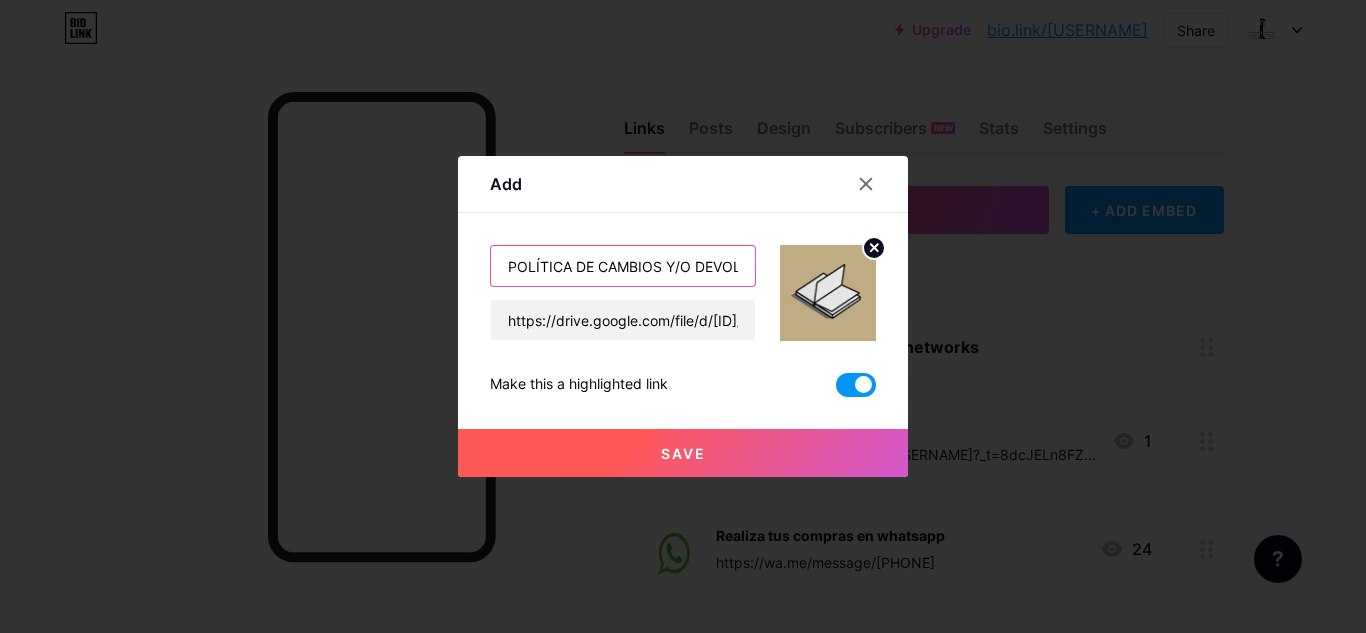 type on "POLÍTICA DE CAMBIOS Y/O DEVOLUCIONES" 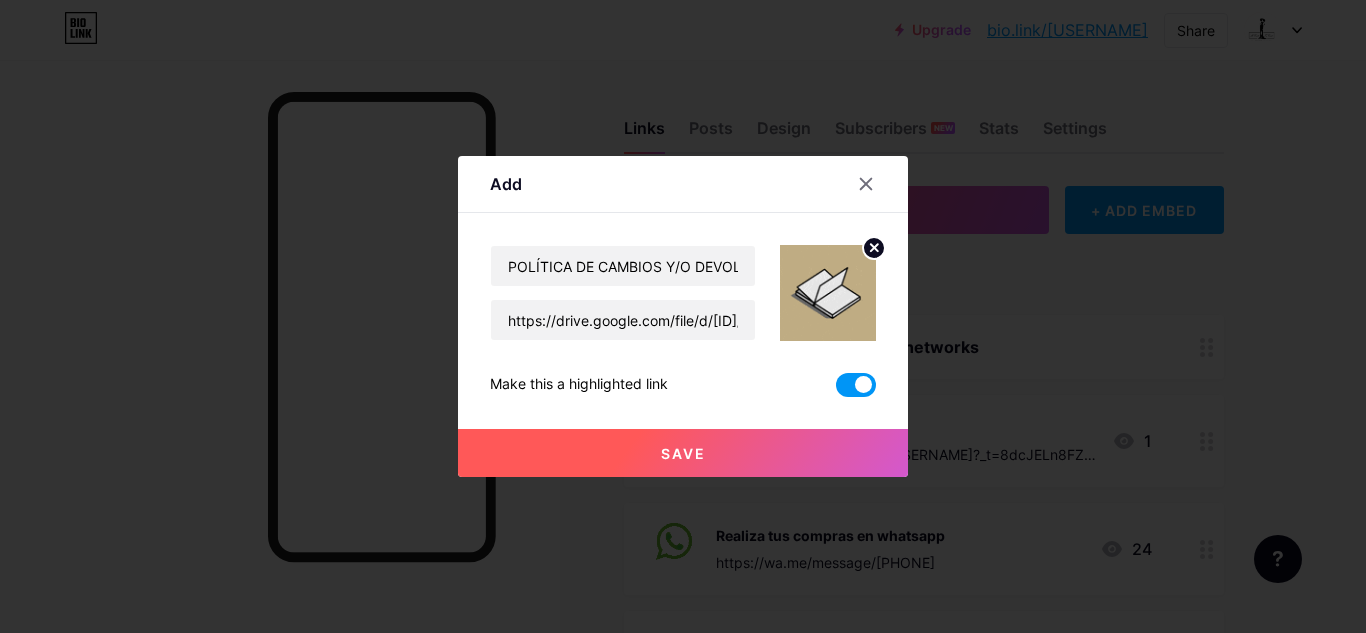 click on "Save" at bounding box center (683, 453) 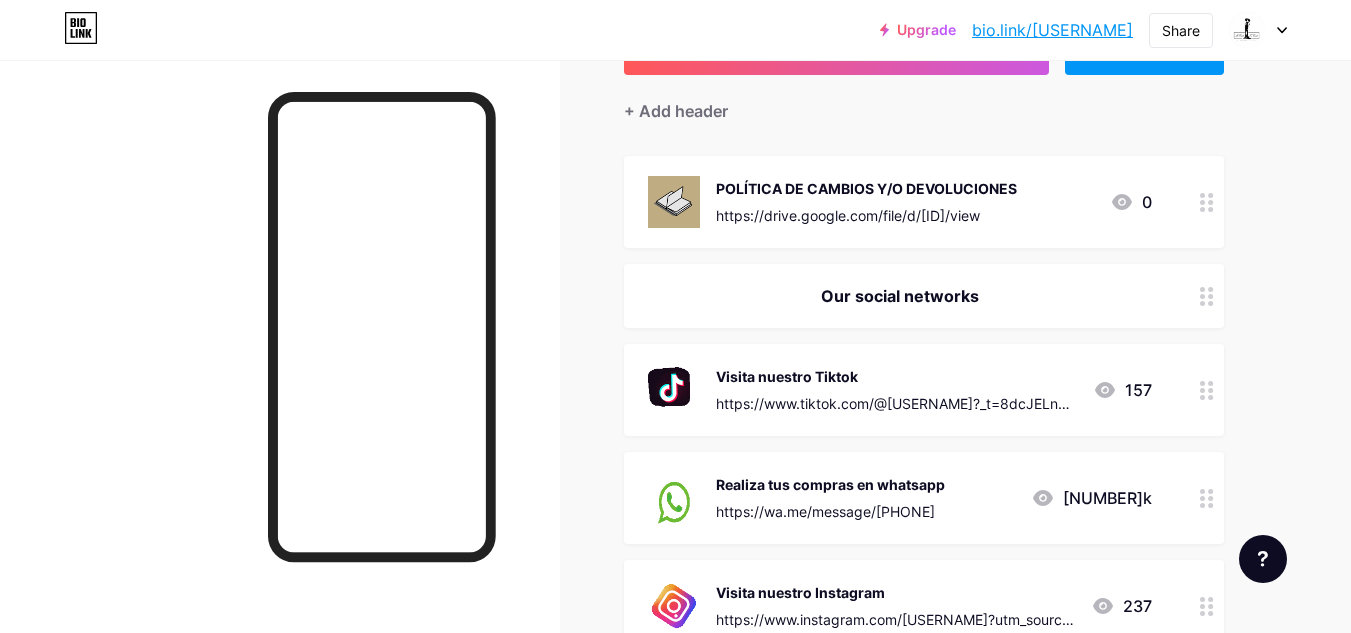 scroll, scrollTop: 160, scrollLeft: 0, axis: vertical 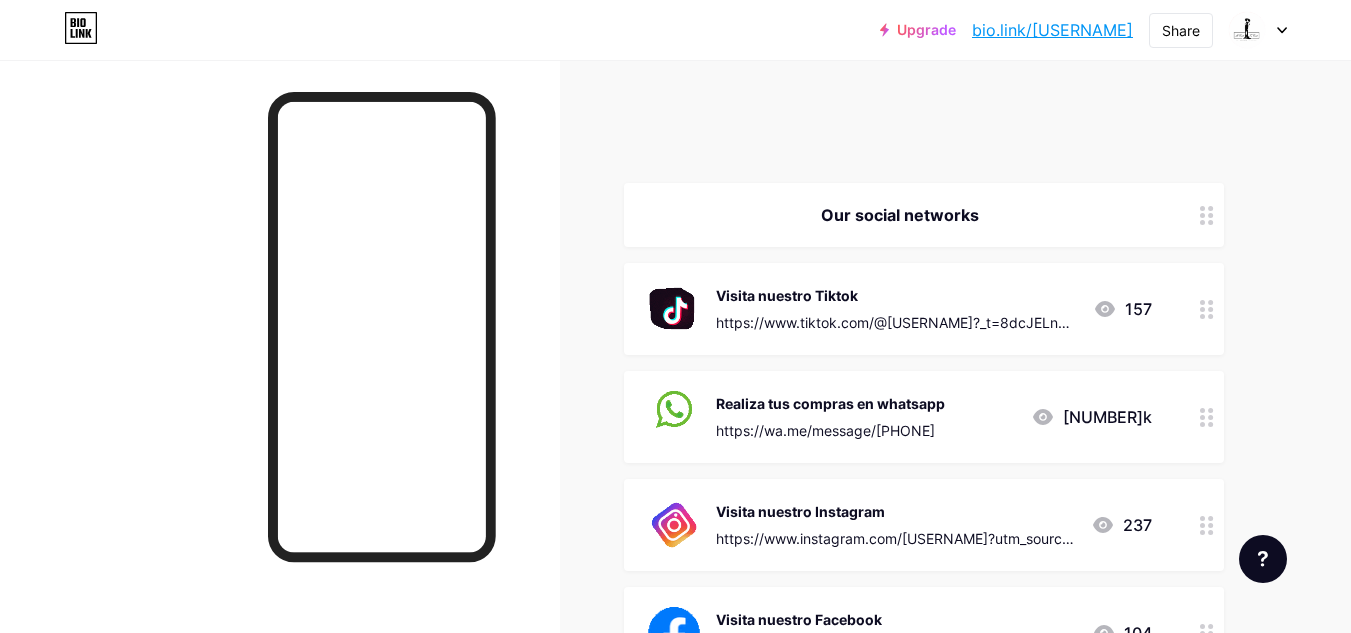 type 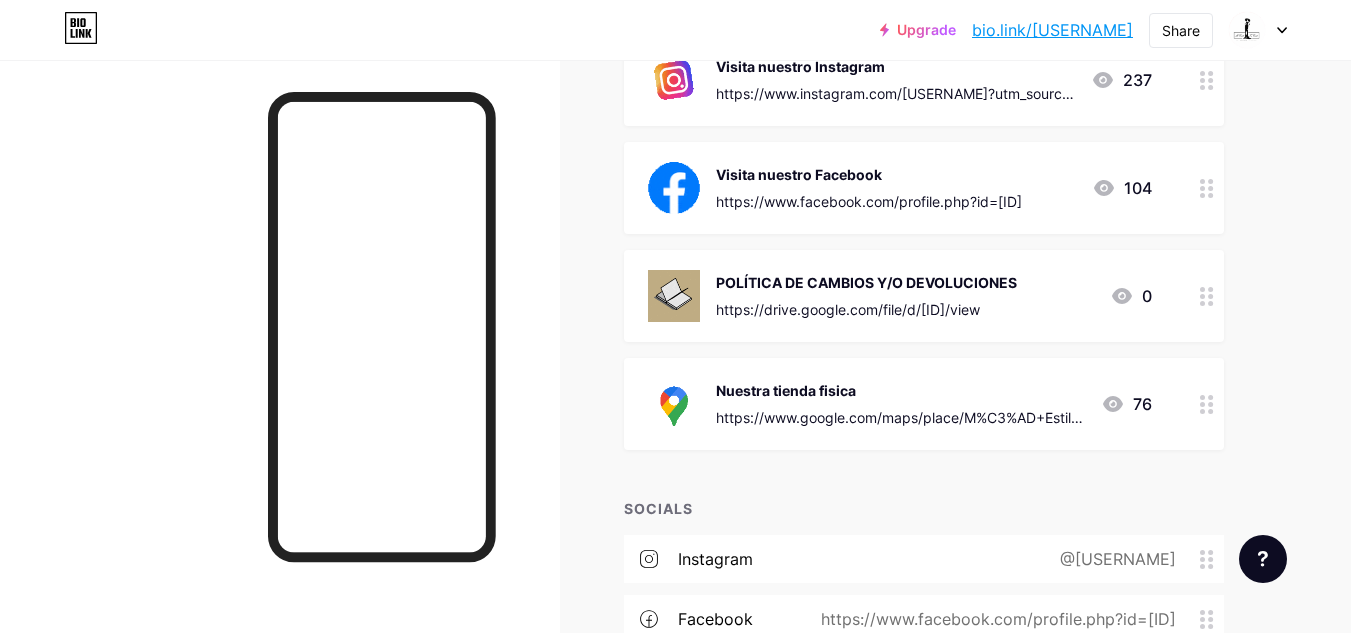 scroll, scrollTop: 740, scrollLeft: 0, axis: vertical 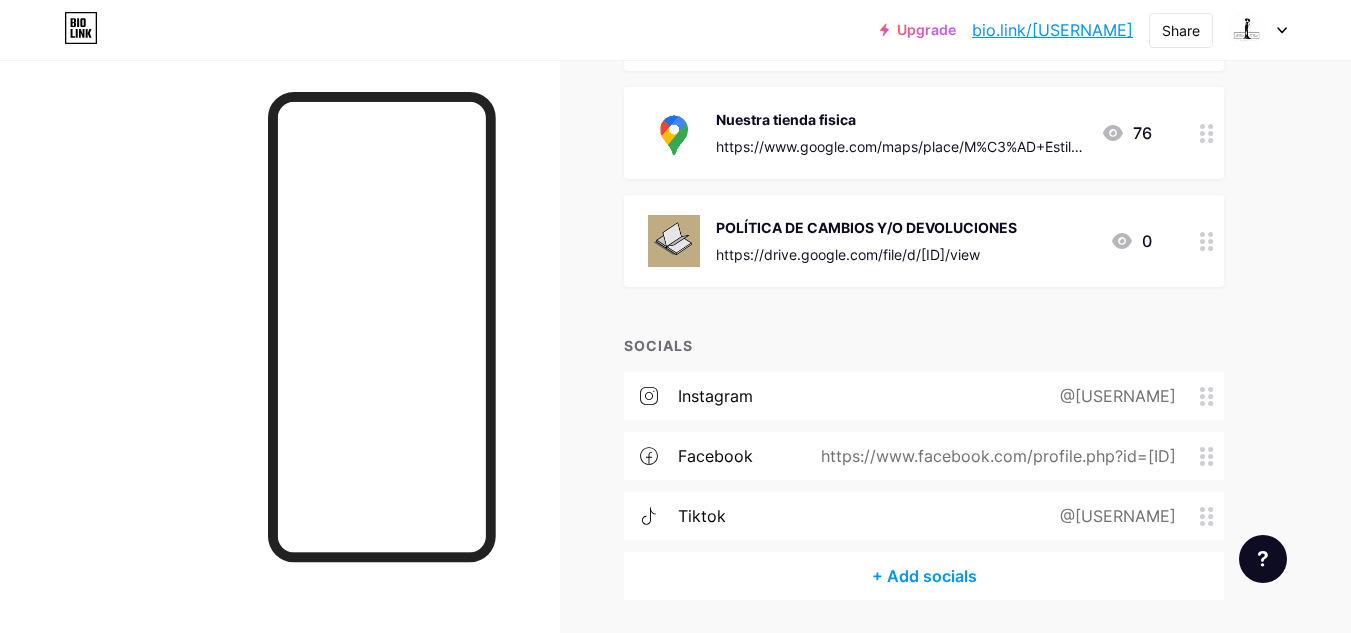 click on "POLÍTICA DE CAMBIOS Y/O DEVOLUCIONES" at bounding box center (866, 227) 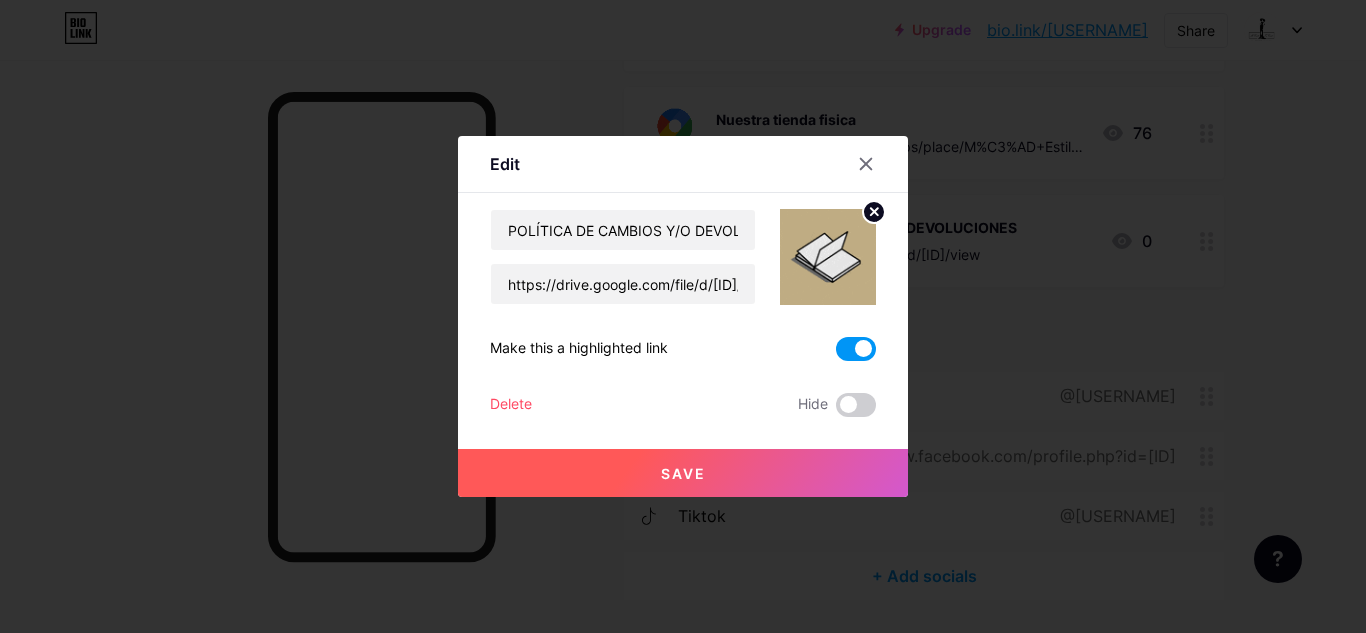 click at bounding box center (828, 257) 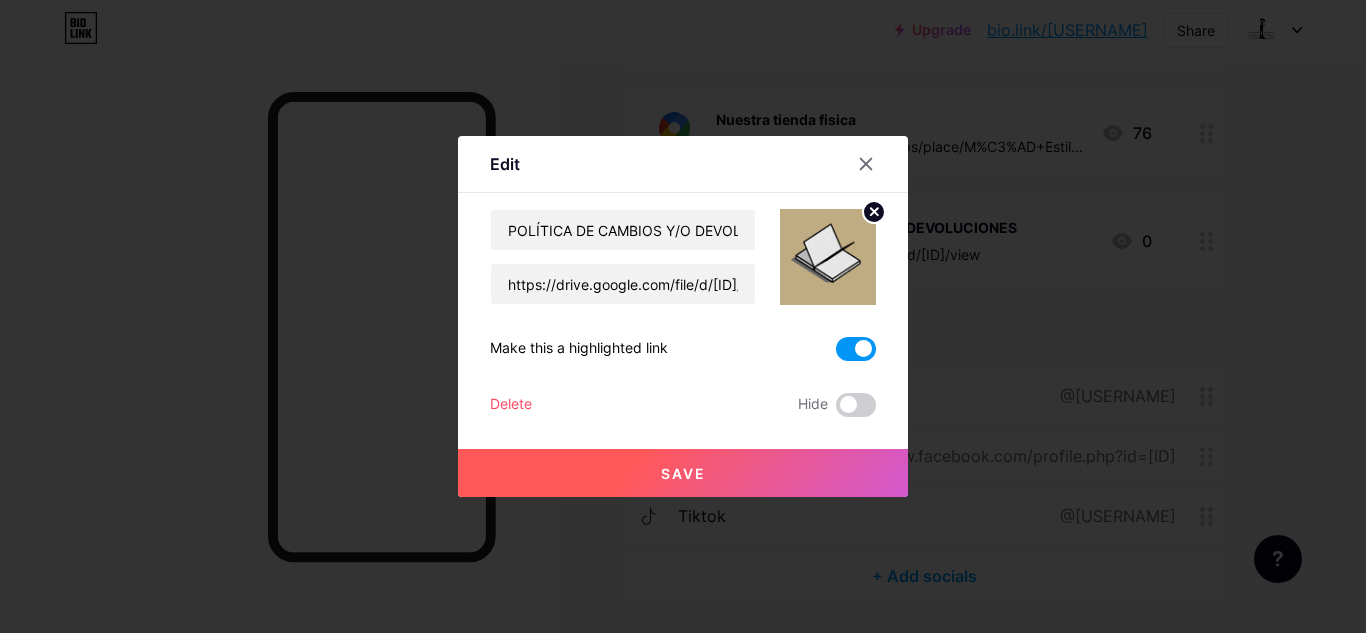 click on "Save" at bounding box center (683, 473) 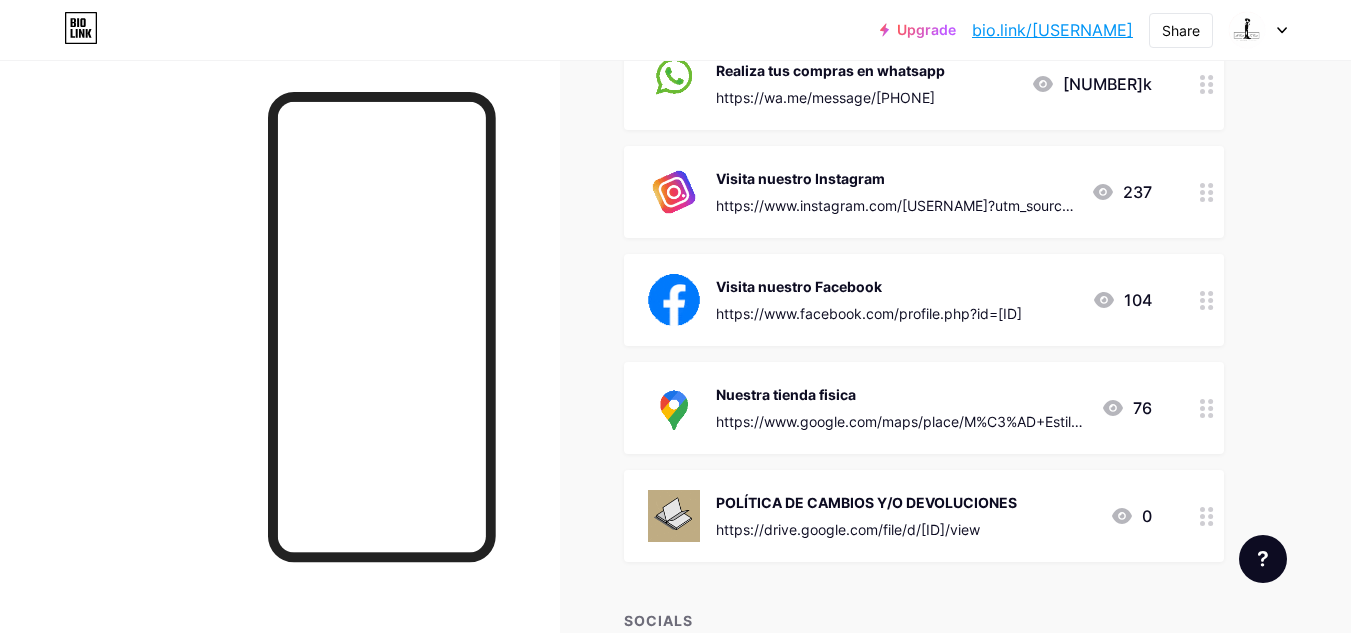 scroll, scrollTop: 500, scrollLeft: 0, axis: vertical 